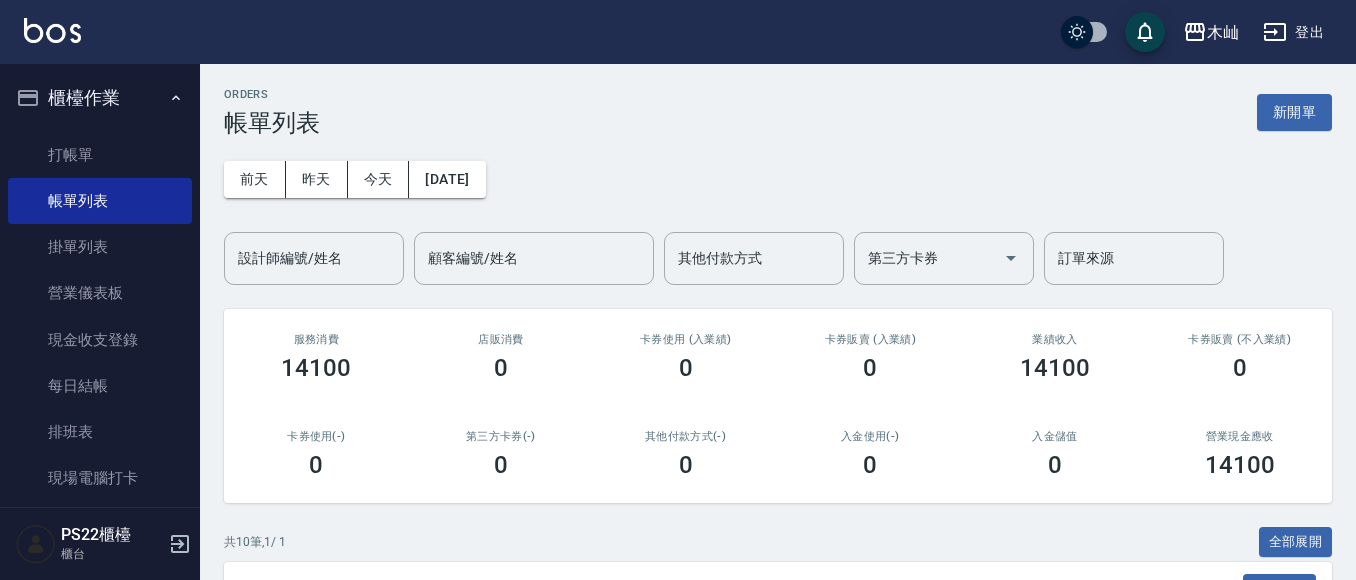 scroll, scrollTop: 100, scrollLeft: 0, axis: vertical 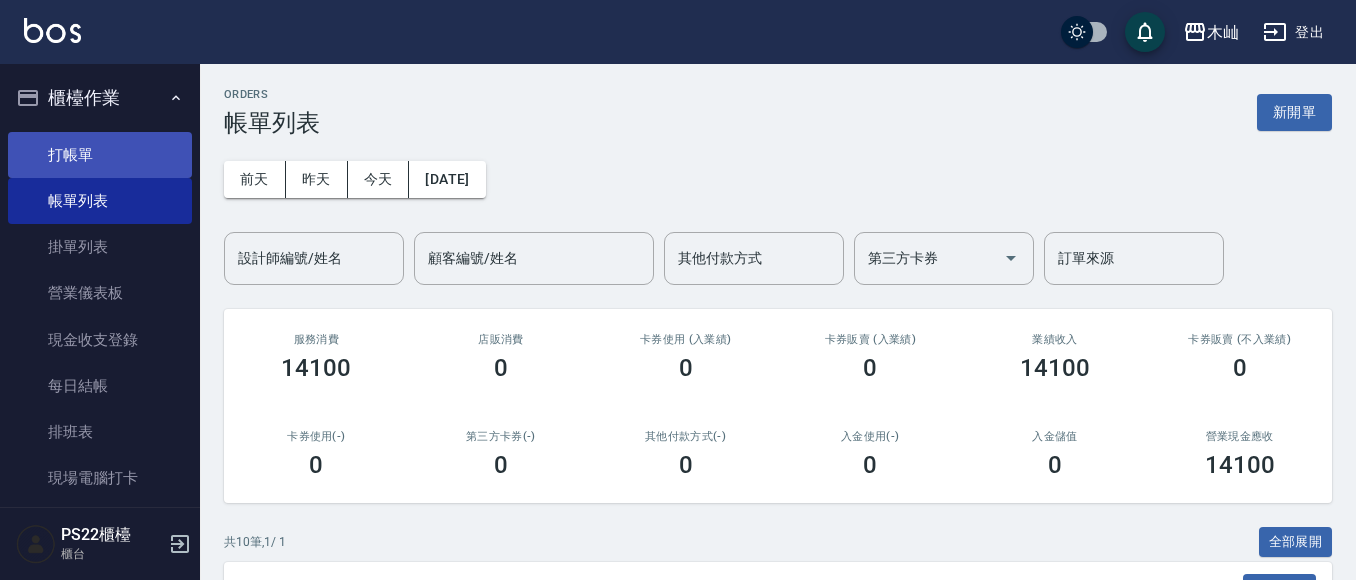 click on "打帳單" at bounding box center (100, 155) 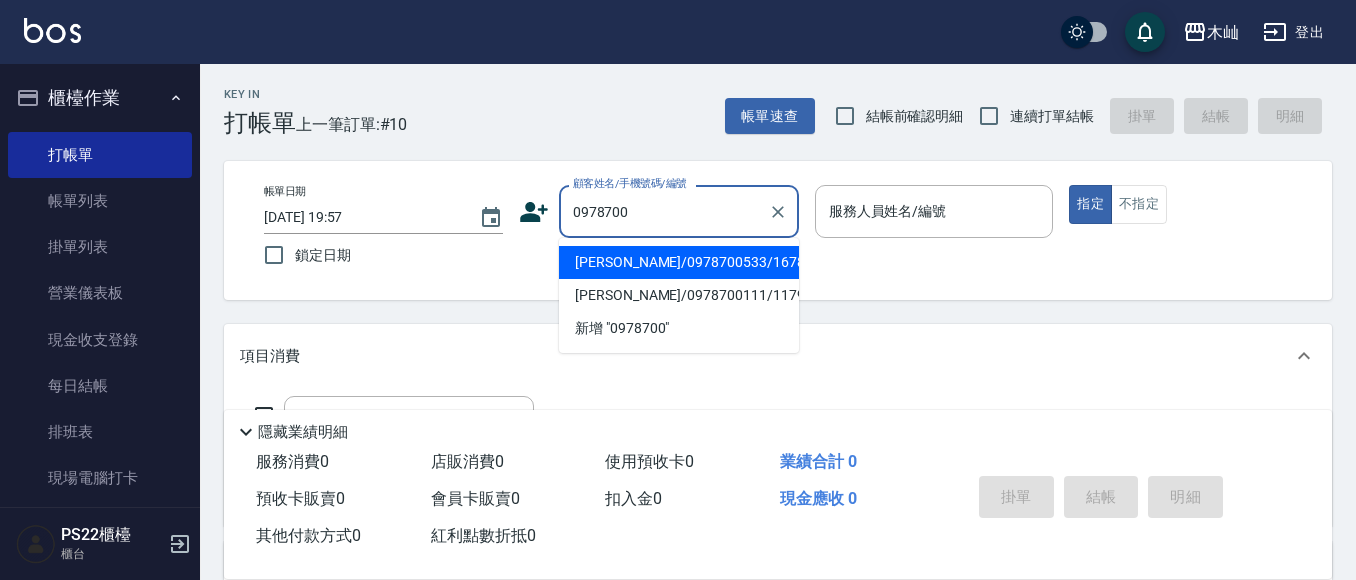 click on "[PERSON_NAME]/0978700533/16789" at bounding box center (679, 262) 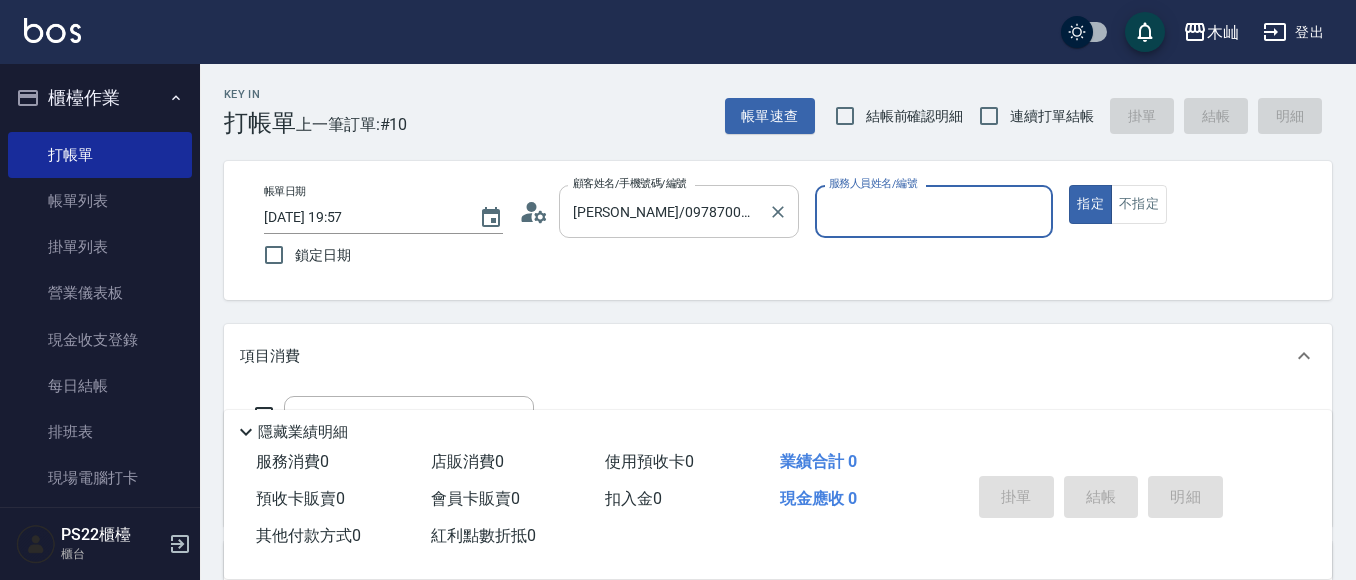 type on "小愛-10" 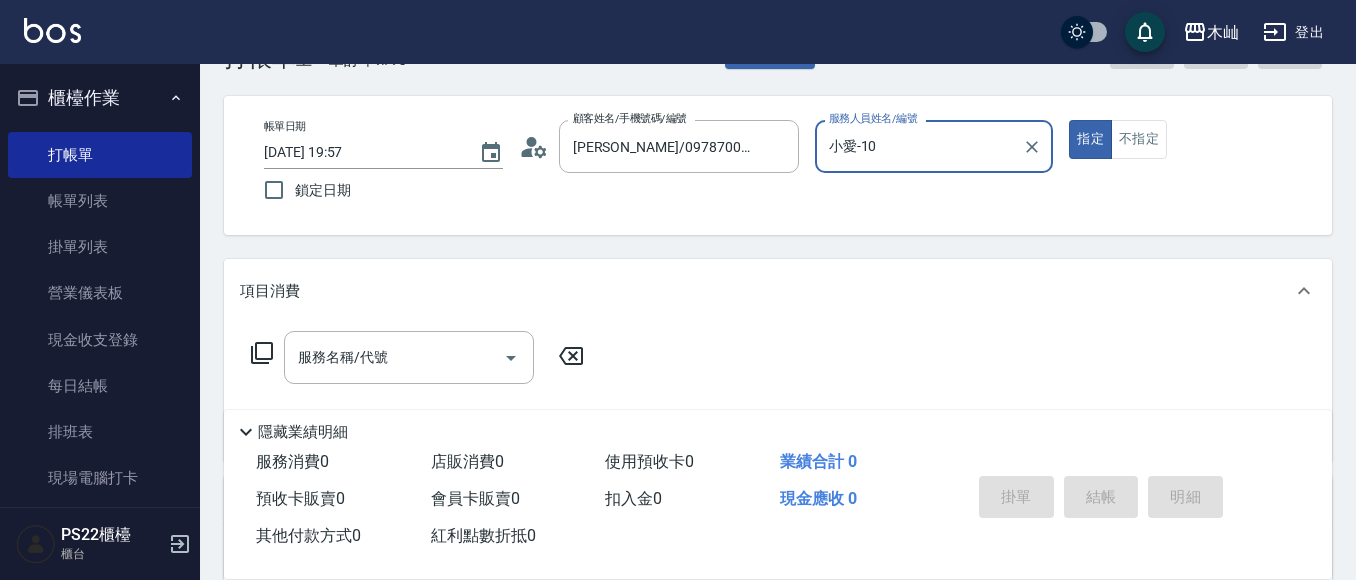 scroll, scrollTop: 100, scrollLeft: 0, axis: vertical 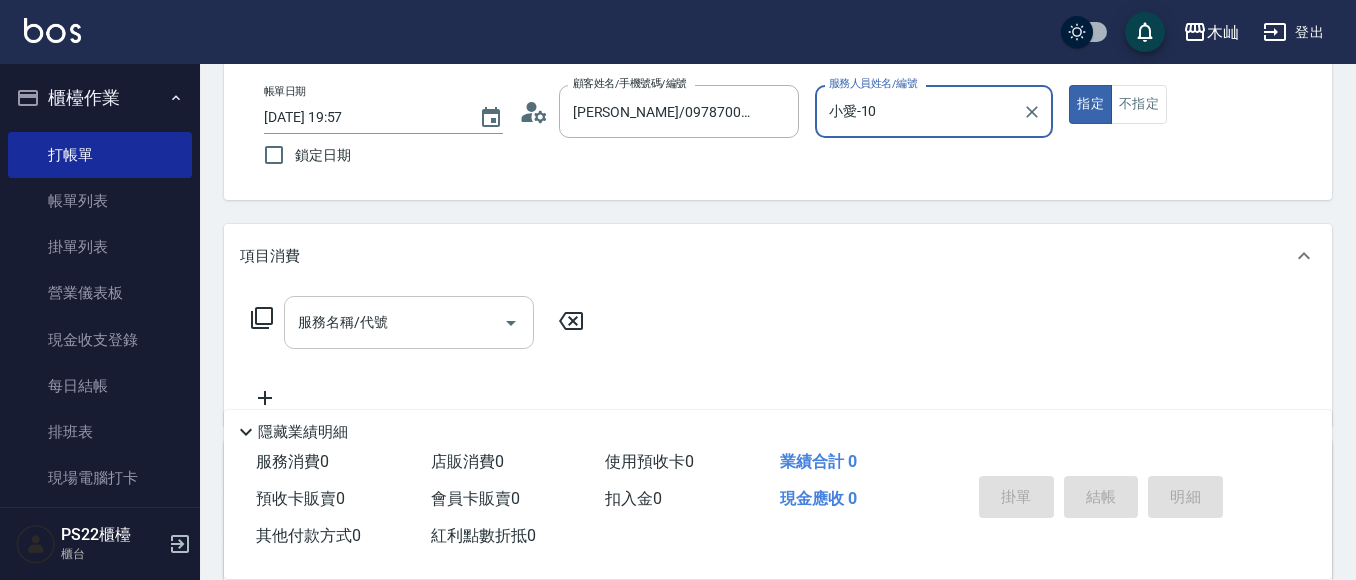 click on "服務名稱/代號 服務名稱/代號" at bounding box center (409, 322) 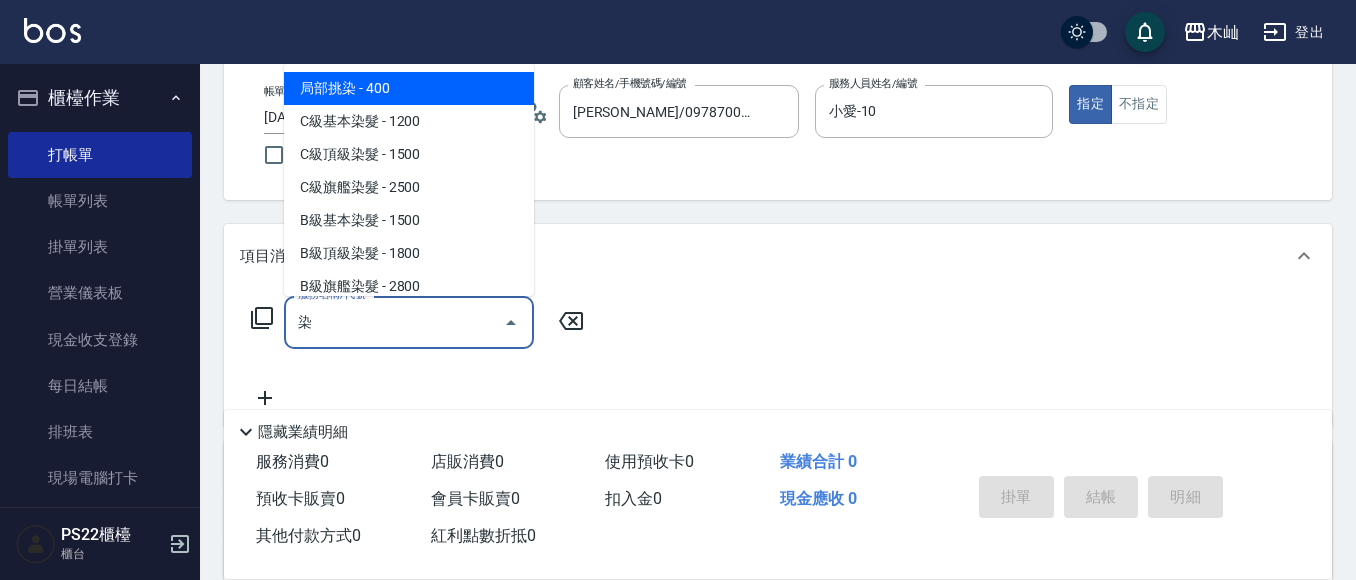 drag, startPoint x: 486, startPoint y: 79, endPoint x: 502, endPoint y: 96, distance: 23.345236 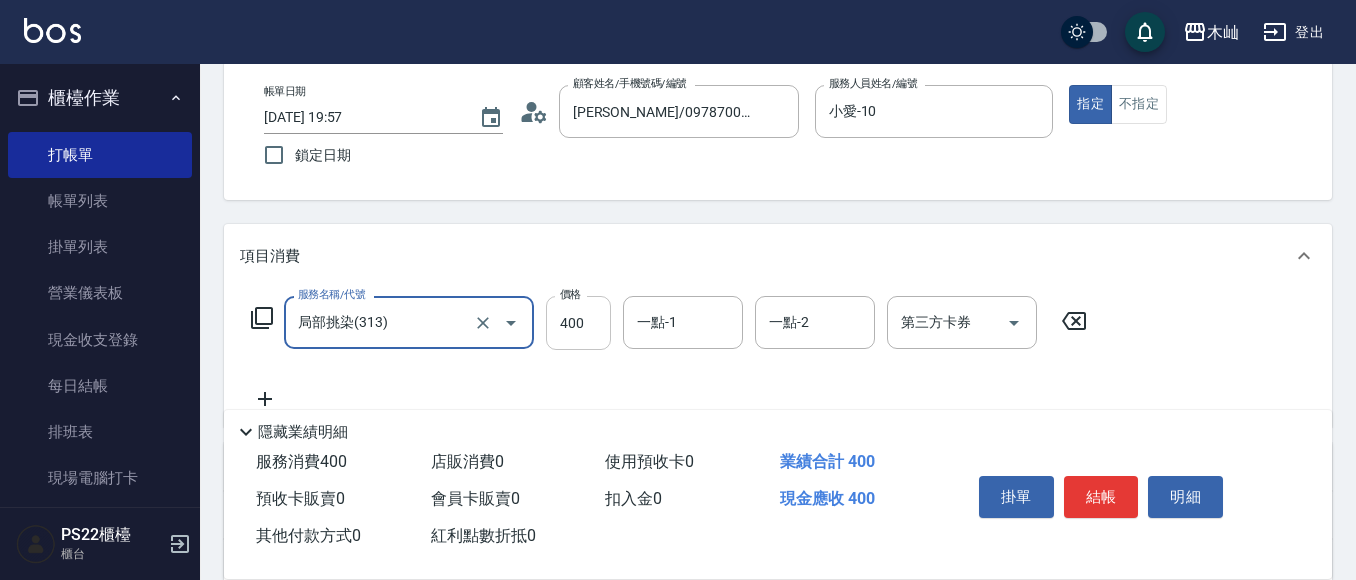 type on "局部挑染(313)" 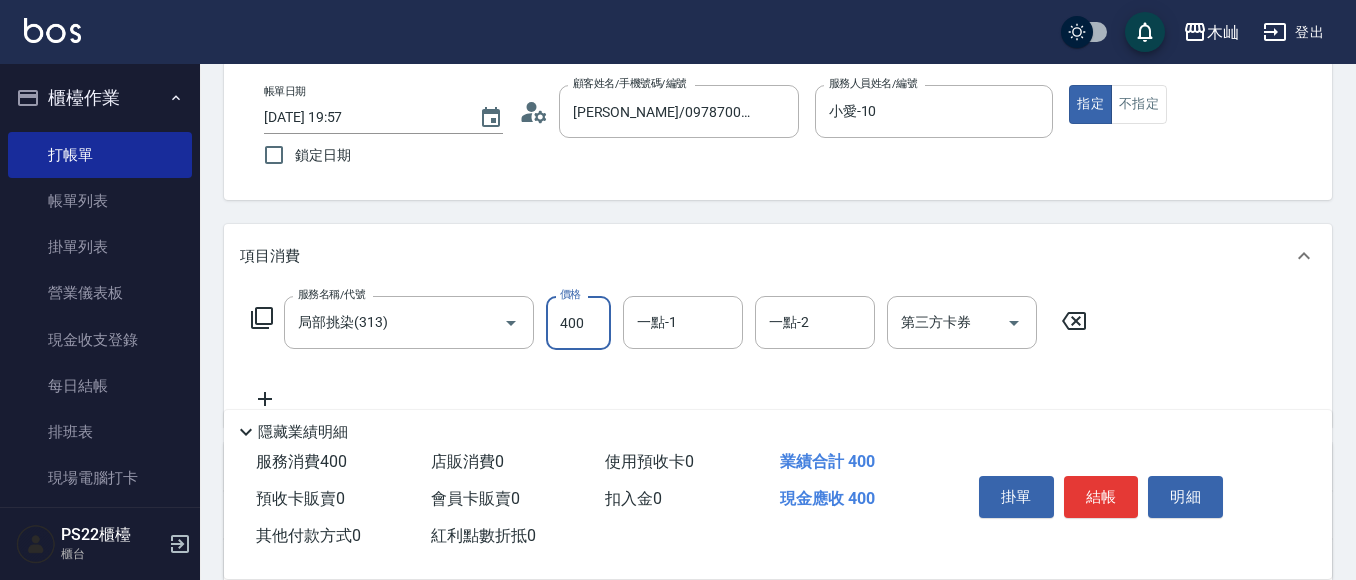 click on "400" at bounding box center (578, 323) 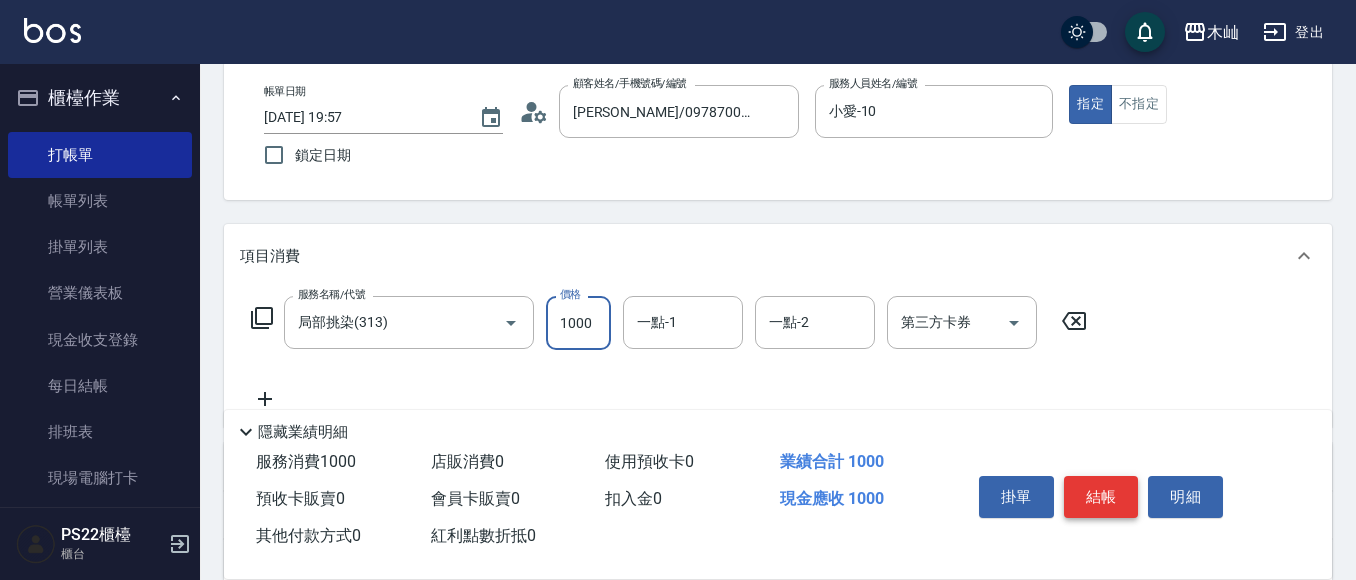 type on "1000" 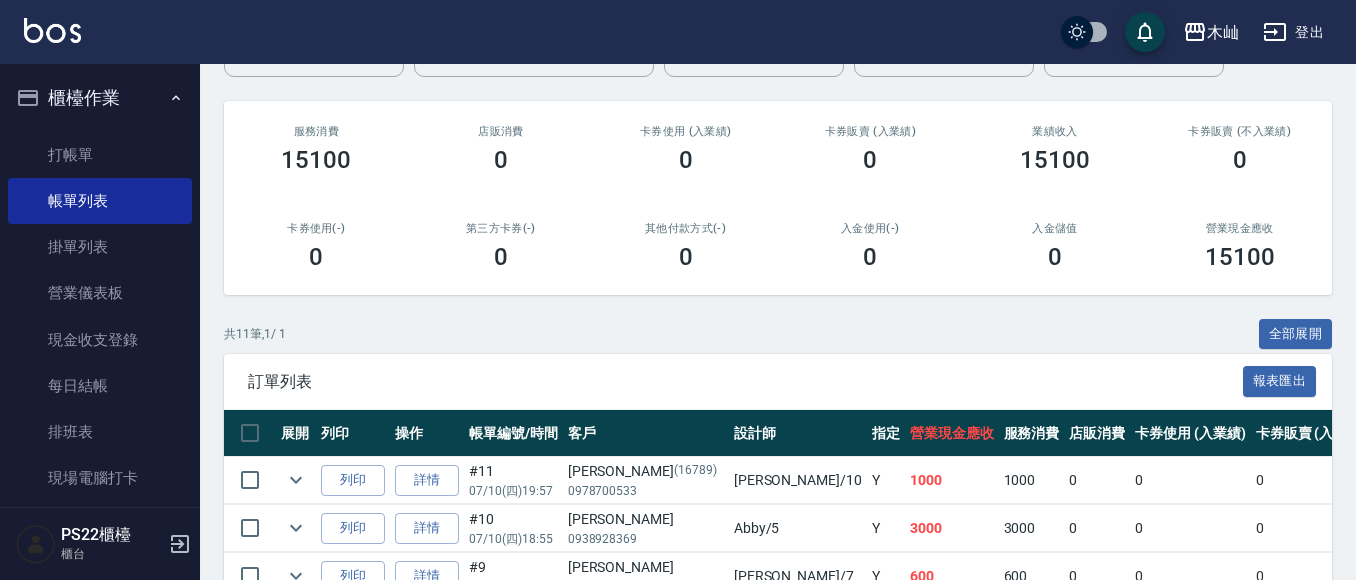 scroll, scrollTop: 500, scrollLeft: 0, axis: vertical 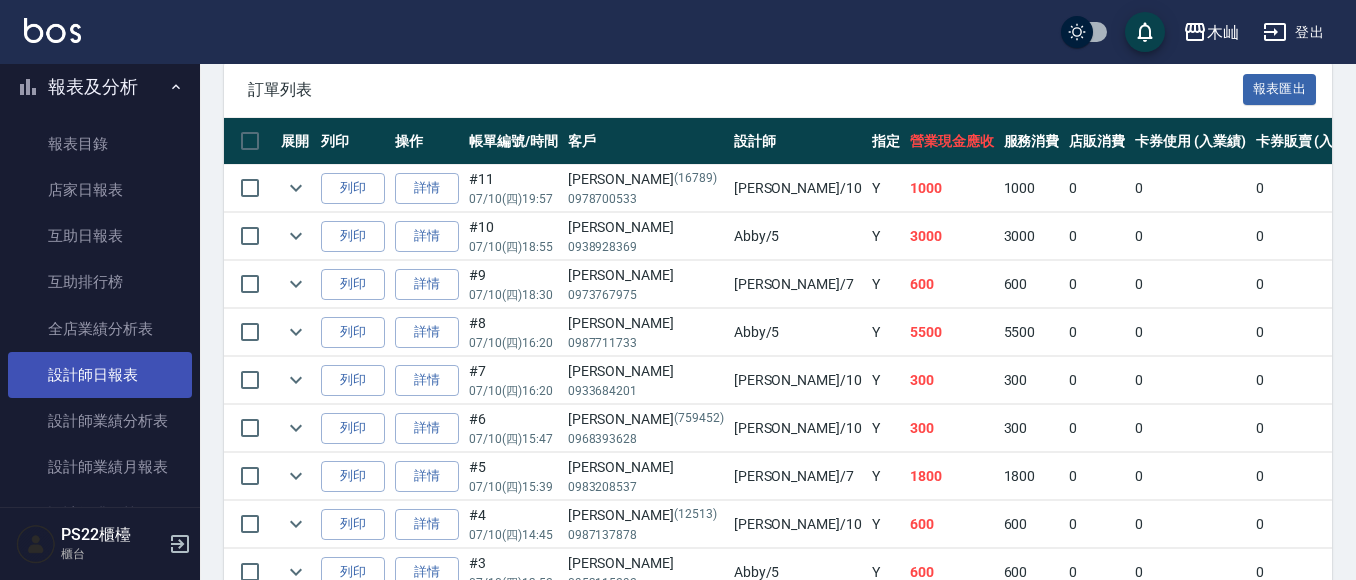 click on "設計師日報表" at bounding box center (100, 375) 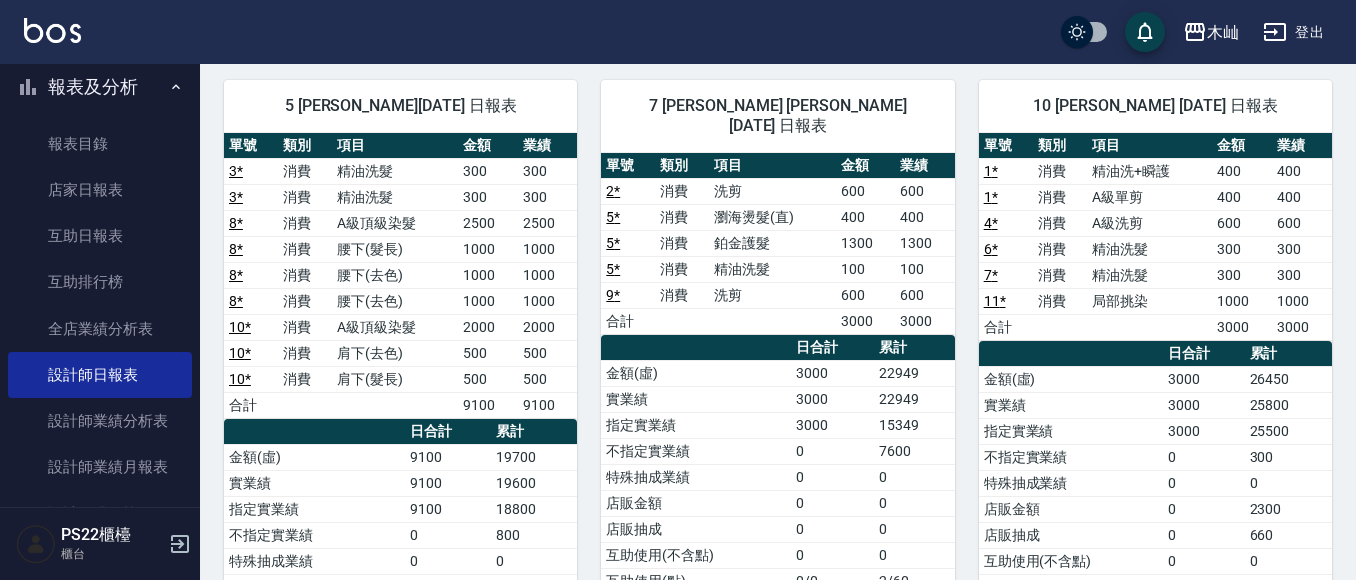 scroll, scrollTop: 145, scrollLeft: 0, axis: vertical 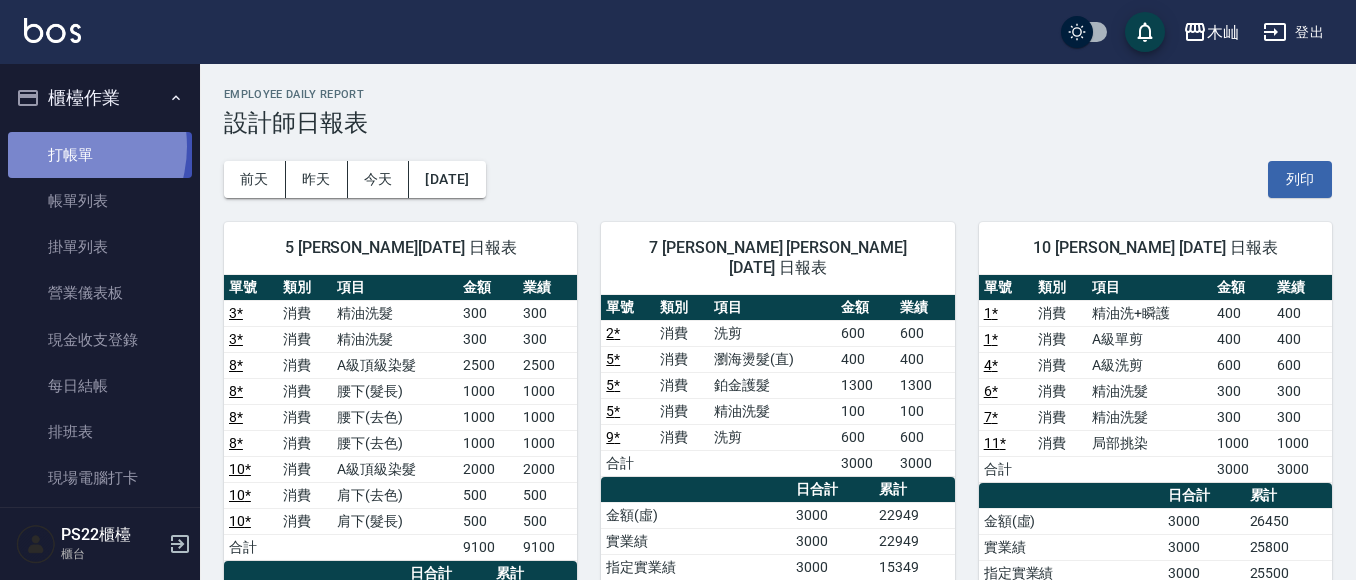 click on "打帳單" at bounding box center (100, 155) 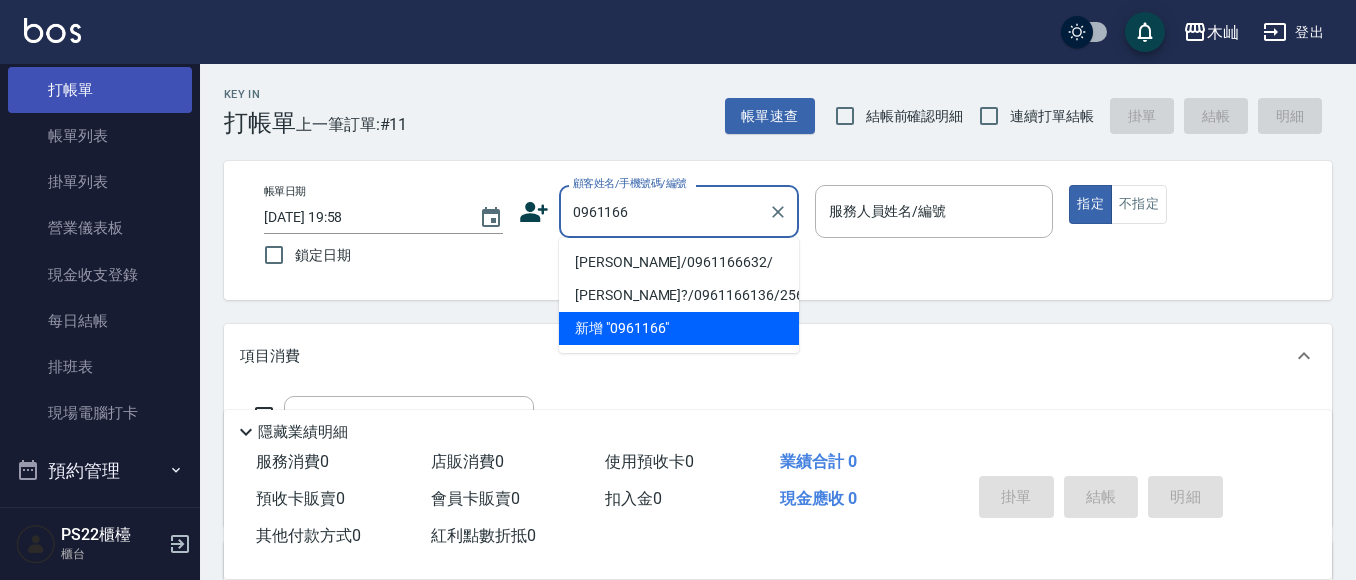 scroll, scrollTop: 100, scrollLeft: 0, axis: vertical 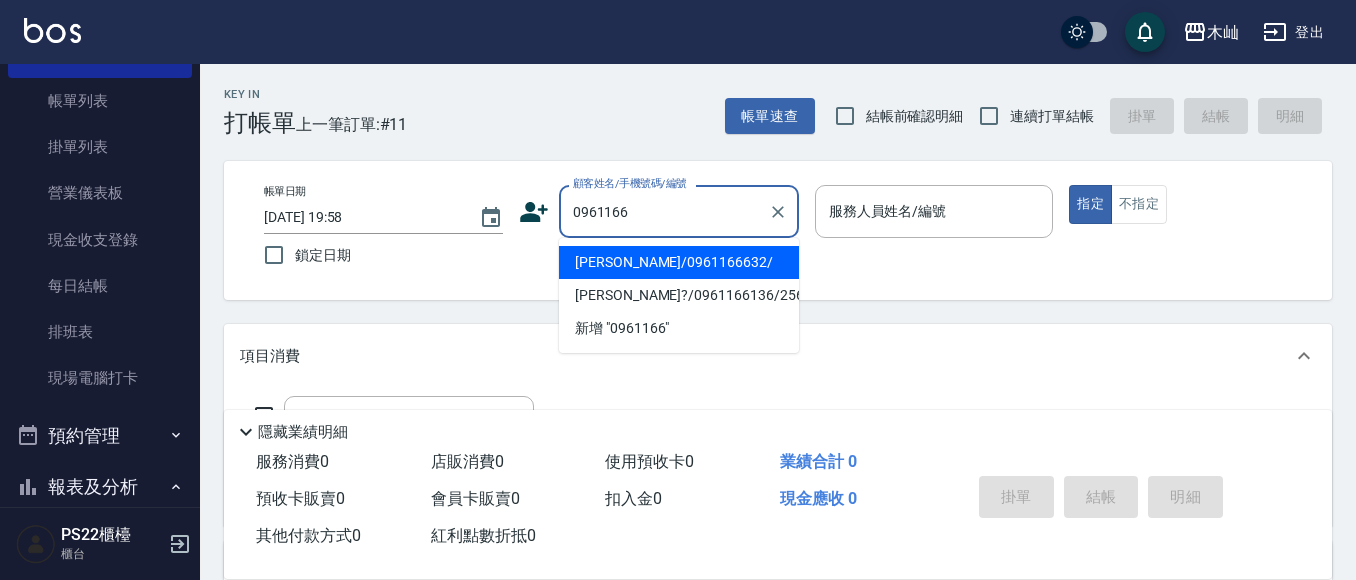 click on "[PERSON_NAME]/0961166632/" at bounding box center (679, 262) 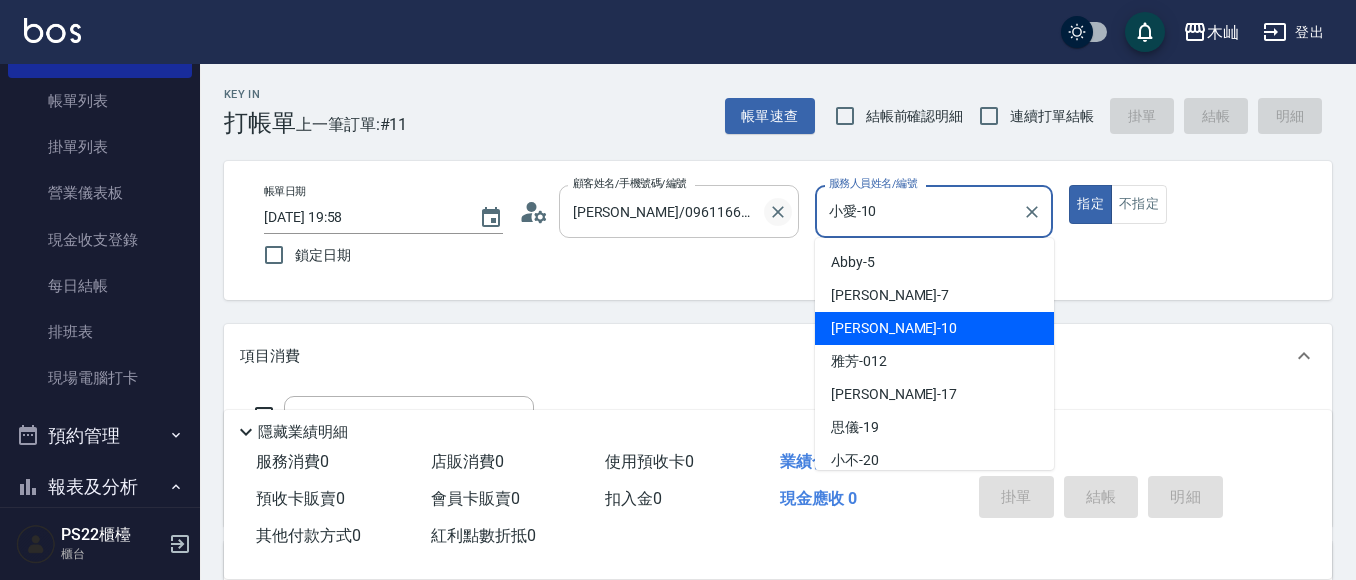 drag, startPoint x: 917, startPoint y: 209, endPoint x: 787, endPoint y: 212, distance: 130.0346 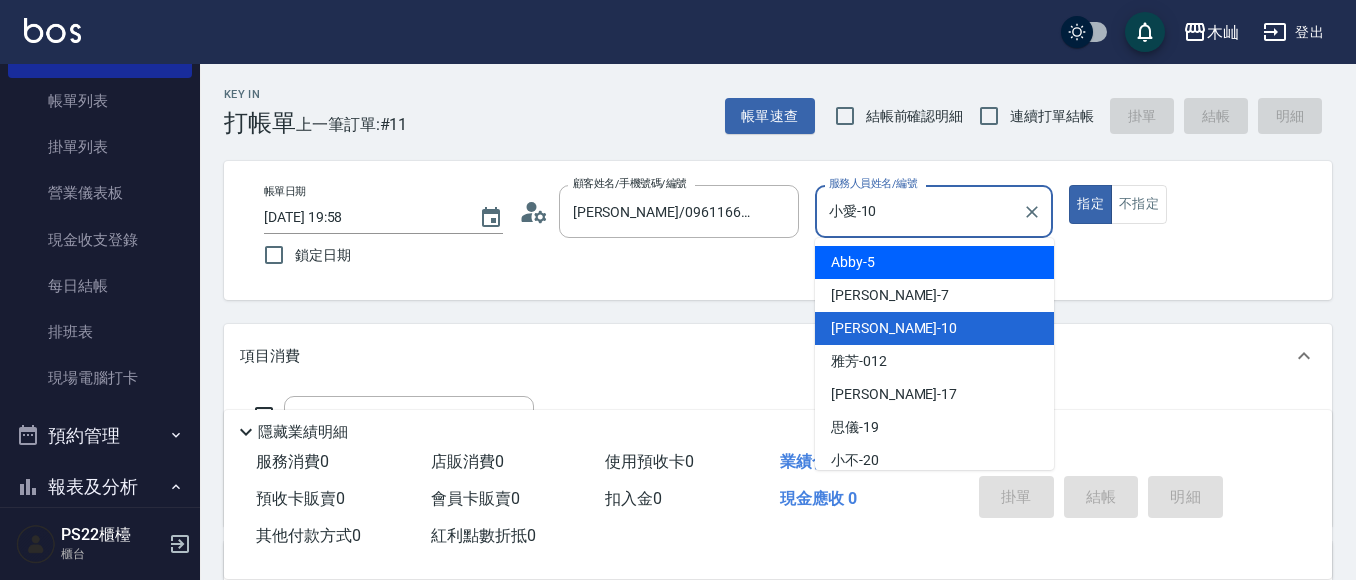 click on "Abby -5" at bounding box center [853, 262] 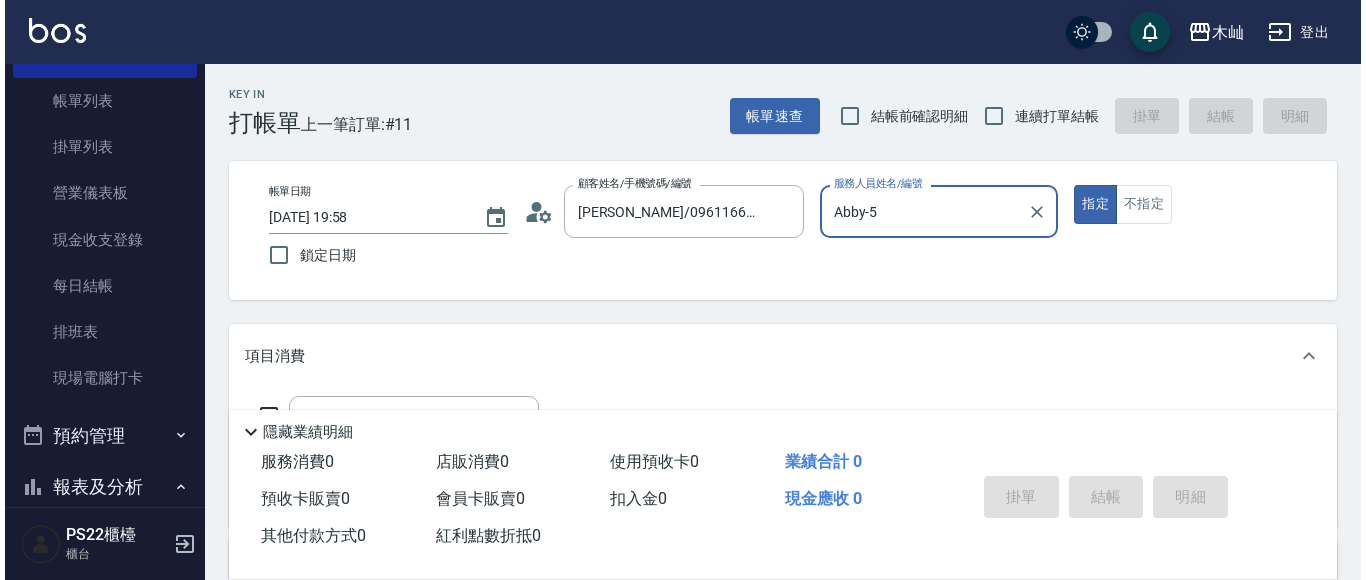 scroll, scrollTop: 100, scrollLeft: 0, axis: vertical 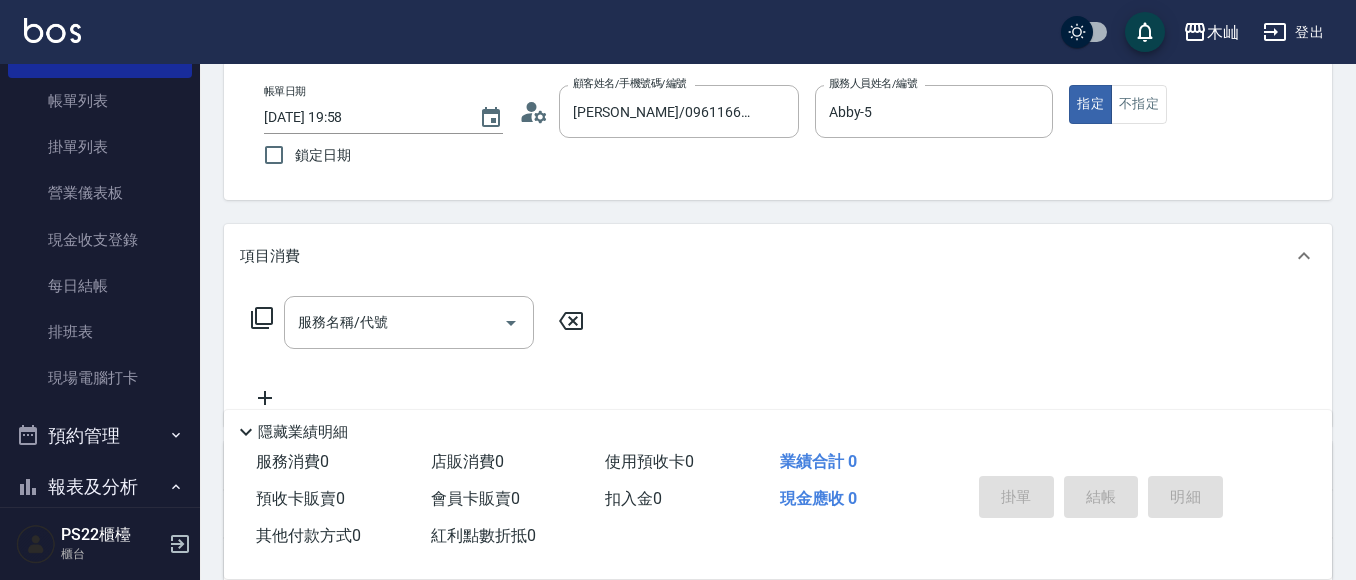 click 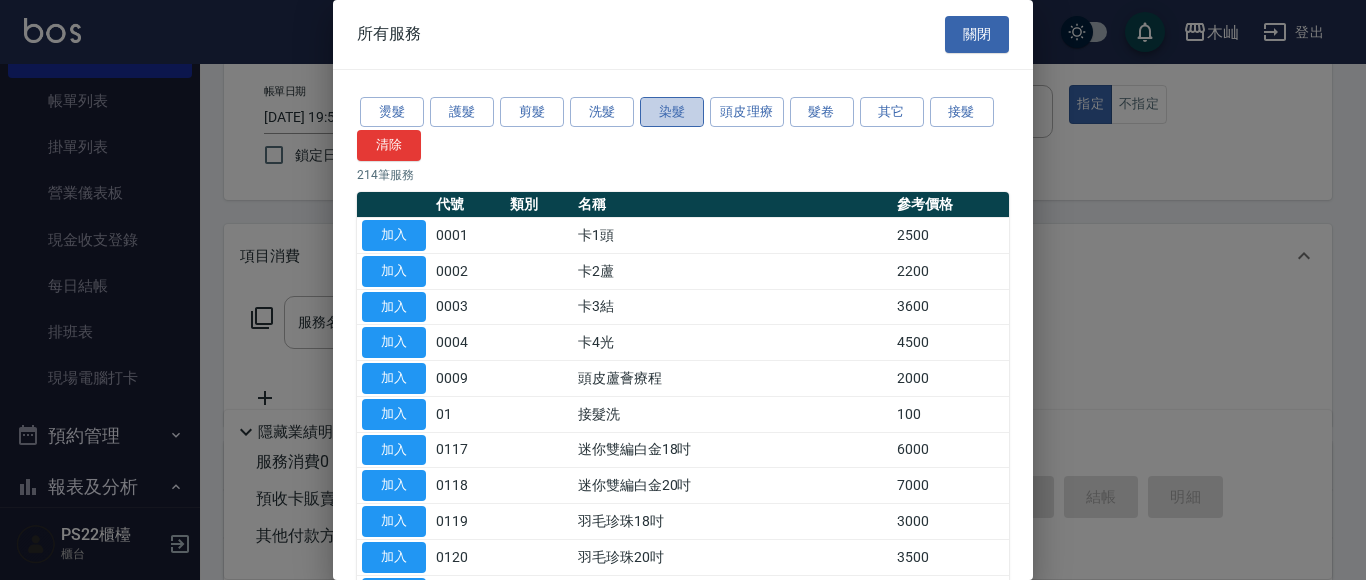 click on "染髮" at bounding box center (672, 112) 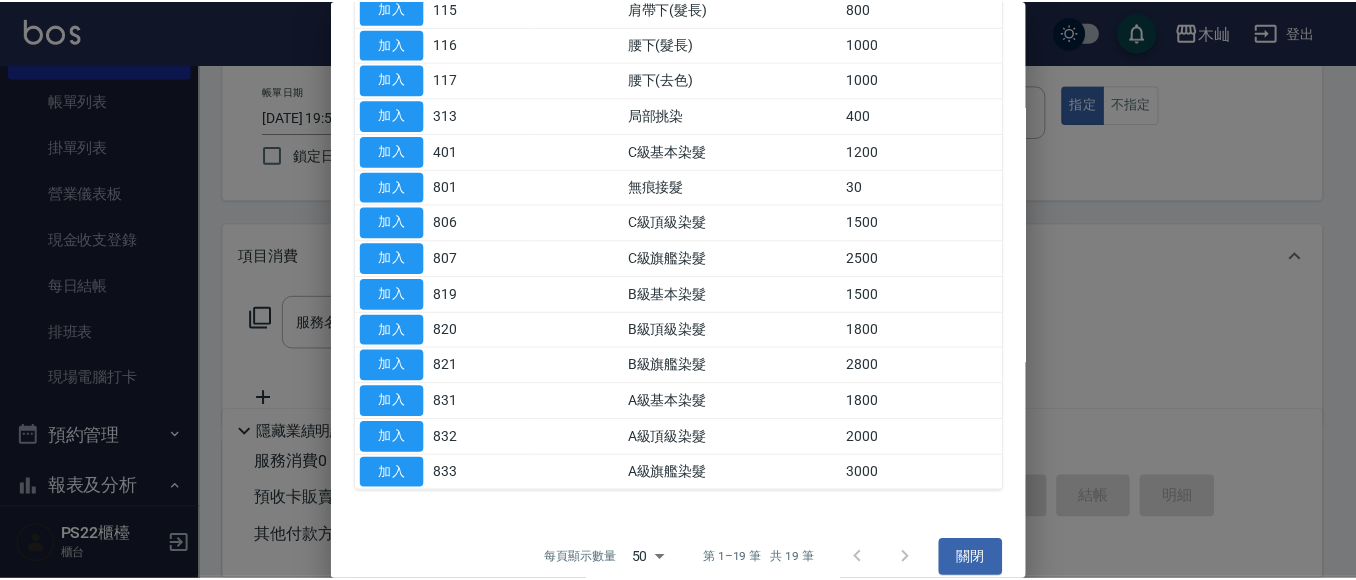 scroll, scrollTop: 427, scrollLeft: 0, axis: vertical 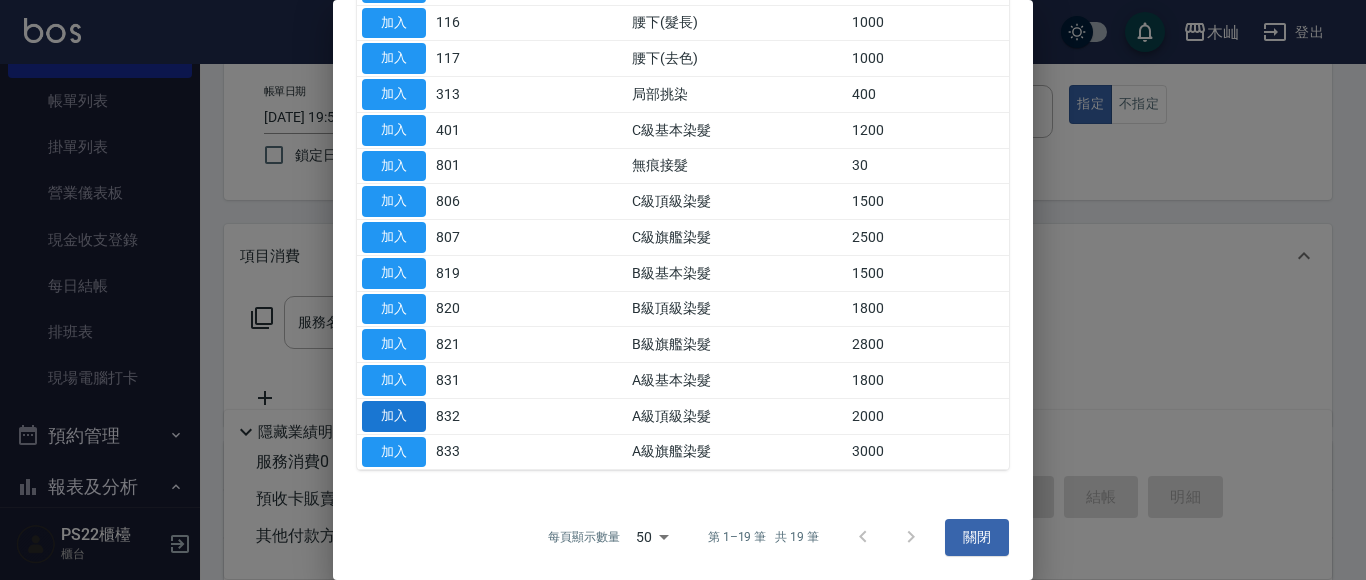 click on "加入" at bounding box center [394, 416] 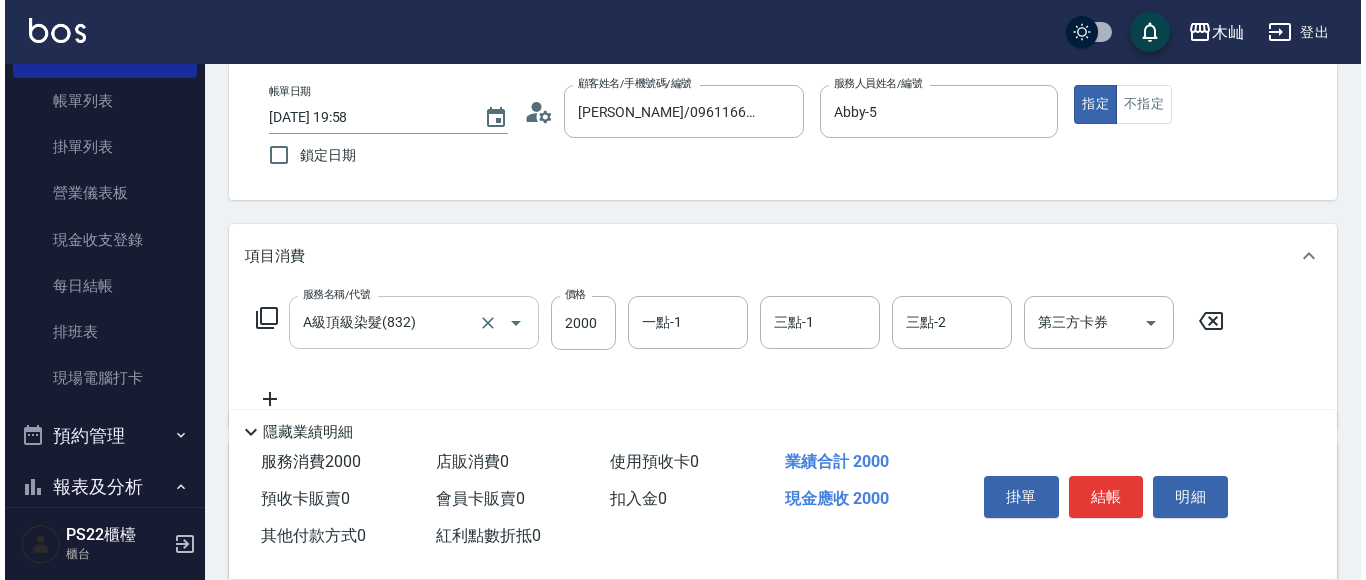 scroll, scrollTop: 200, scrollLeft: 0, axis: vertical 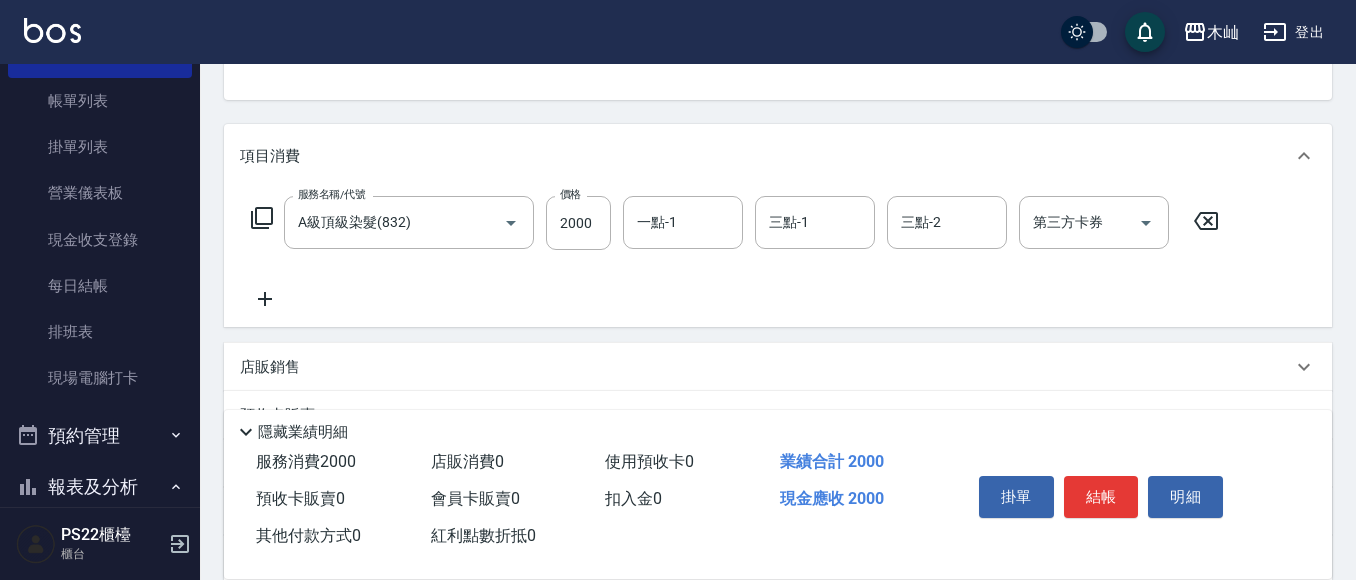 click 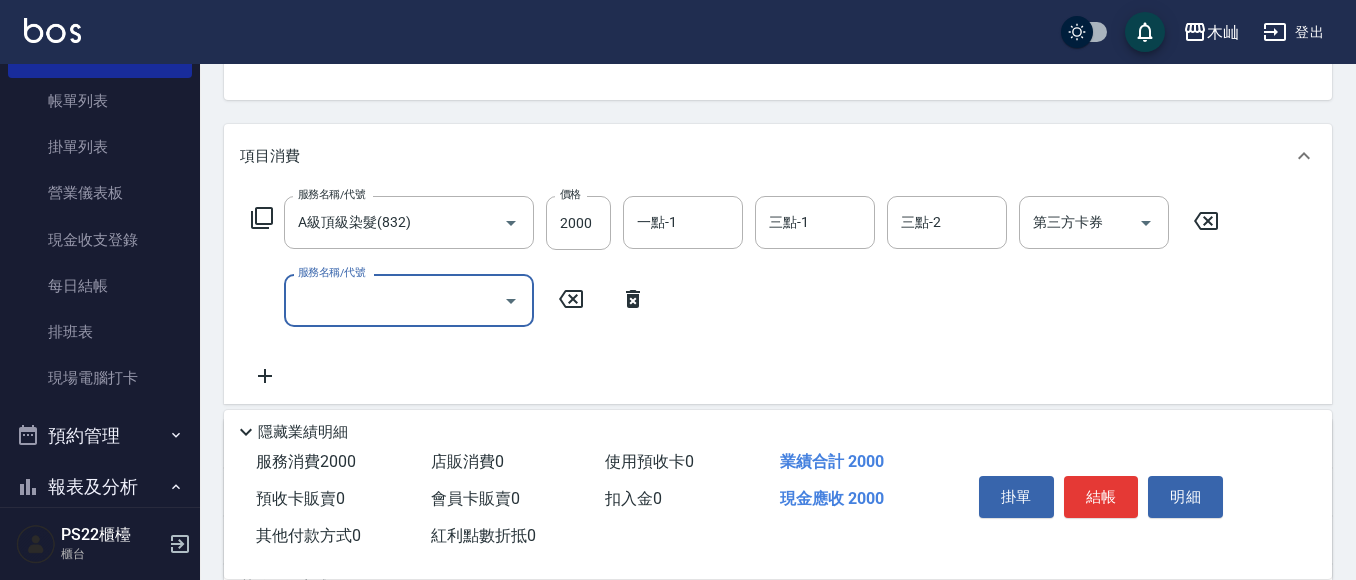 click 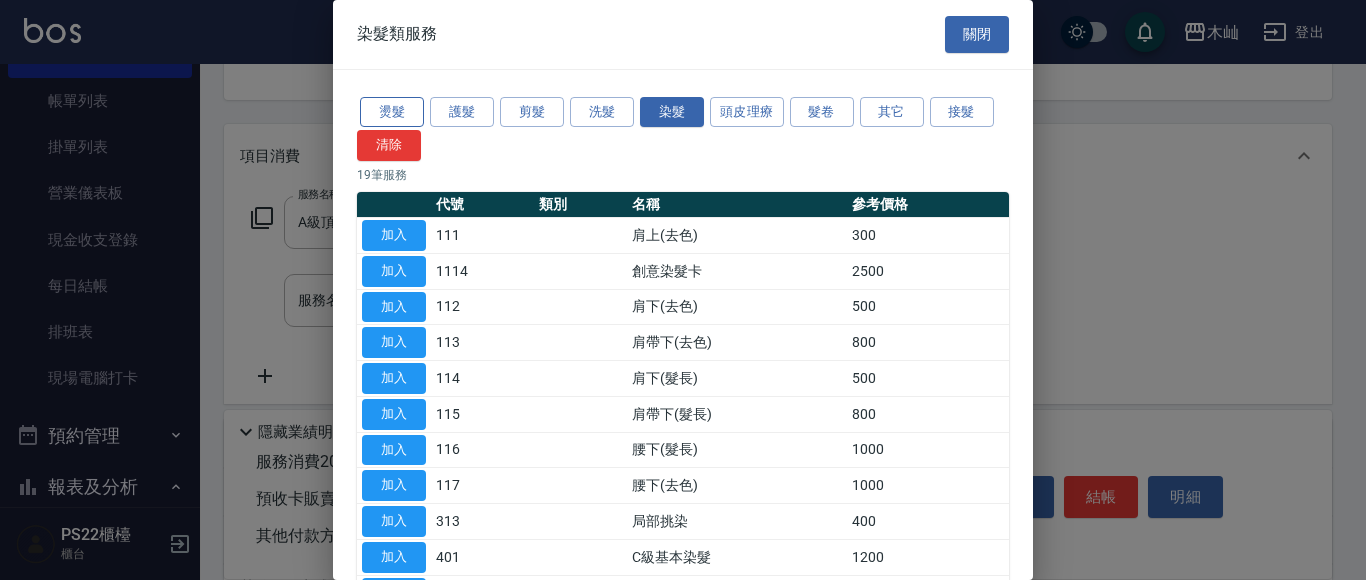 click on "燙髮" at bounding box center (392, 112) 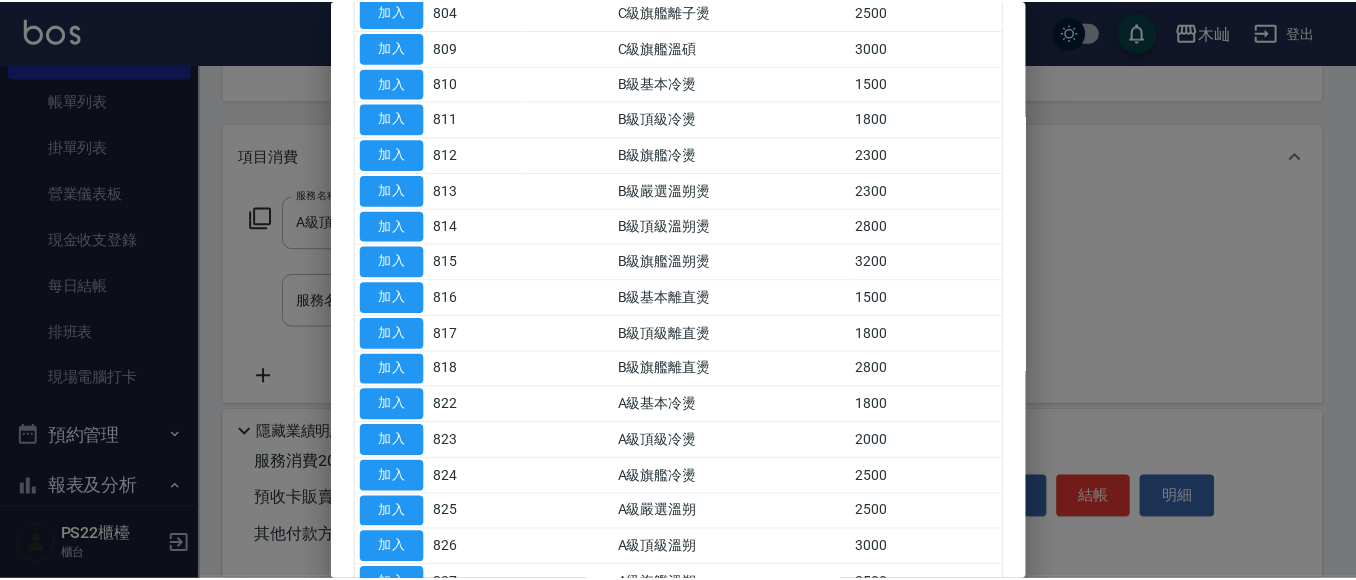 scroll, scrollTop: 700, scrollLeft: 0, axis: vertical 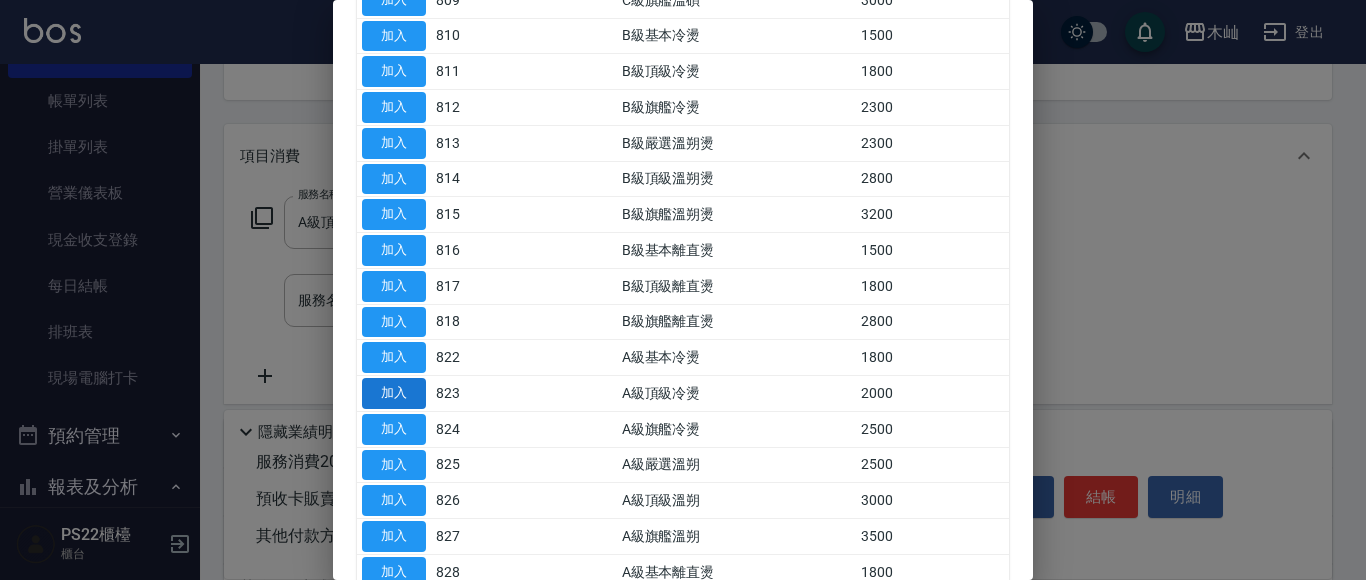 click on "加入" at bounding box center [394, 393] 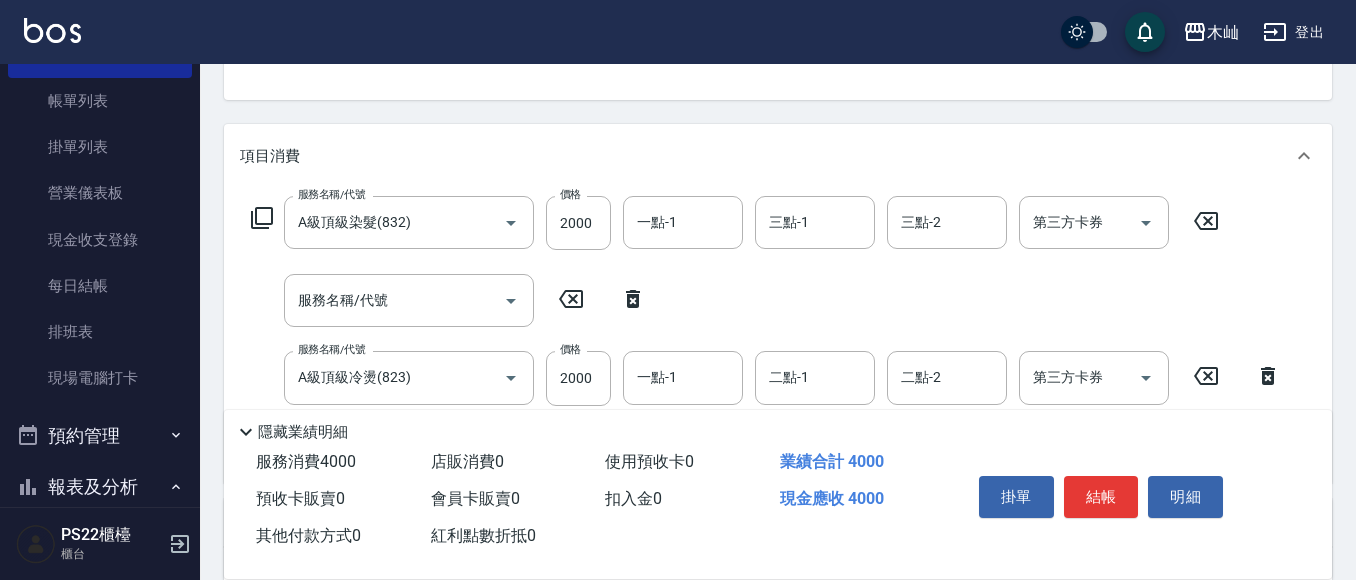 click 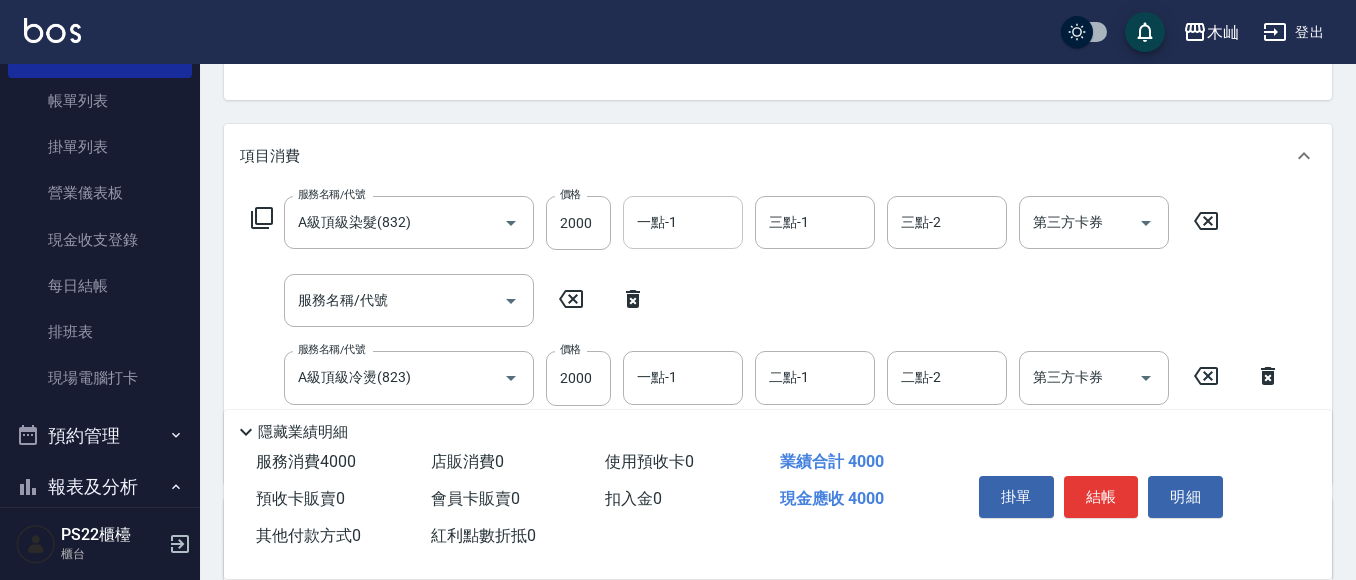 type on "A級頂級冷燙(823)" 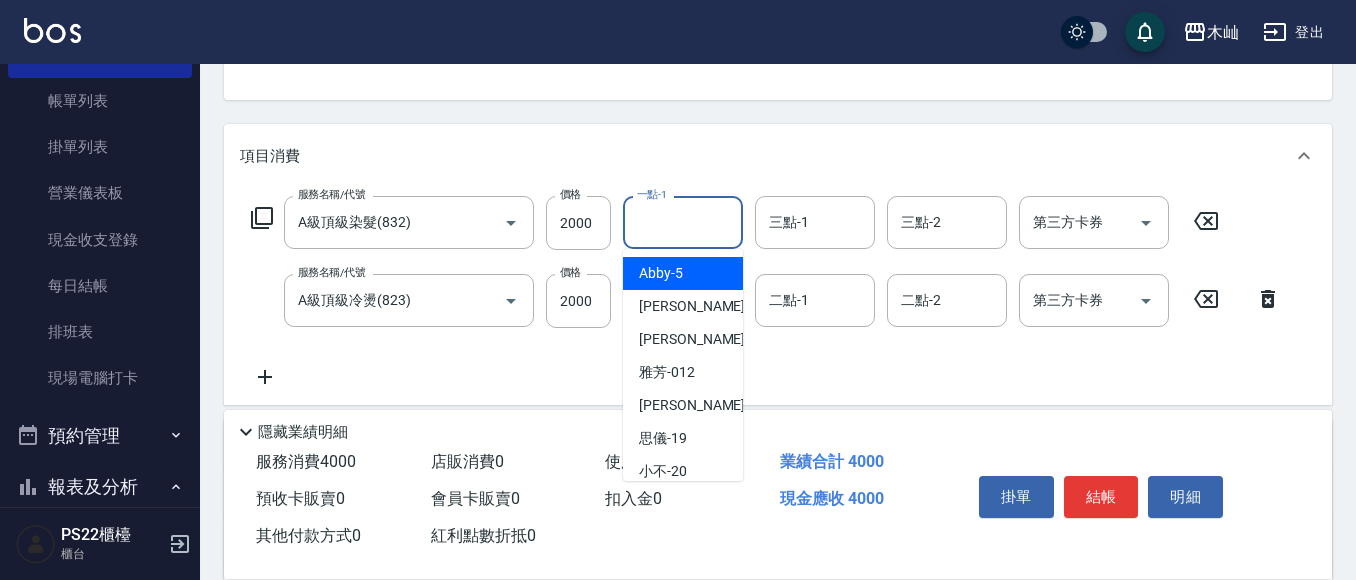 click on "一點-1" at bounding box center [683, 222] 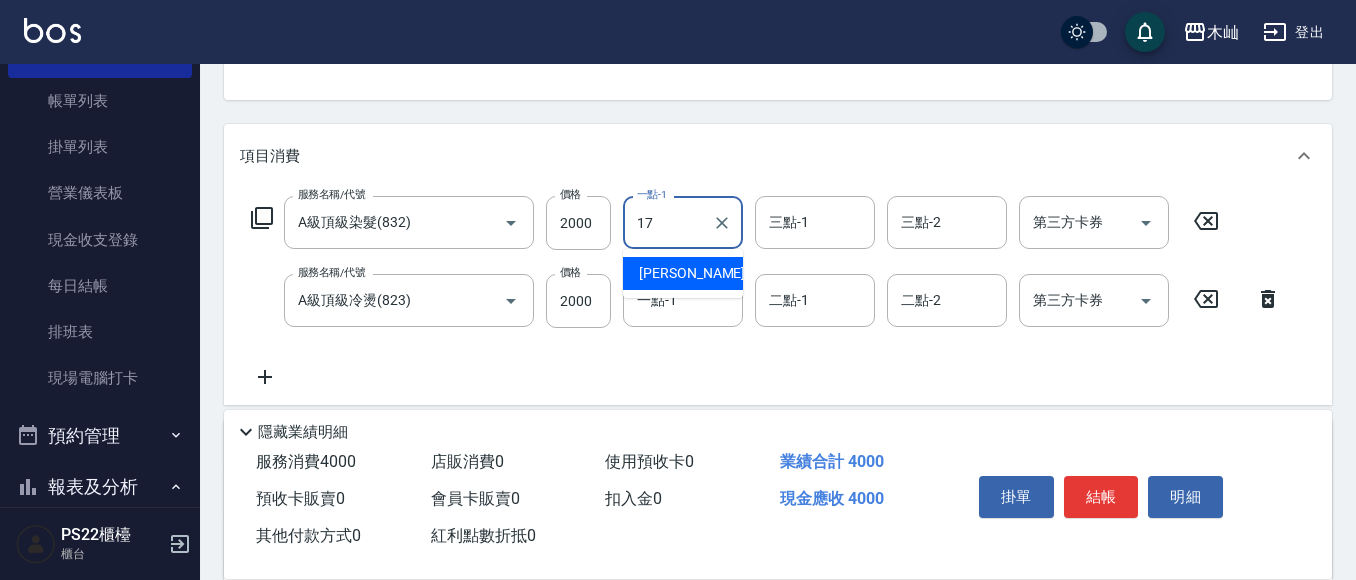 type on "[PERSON_NAME]-17" 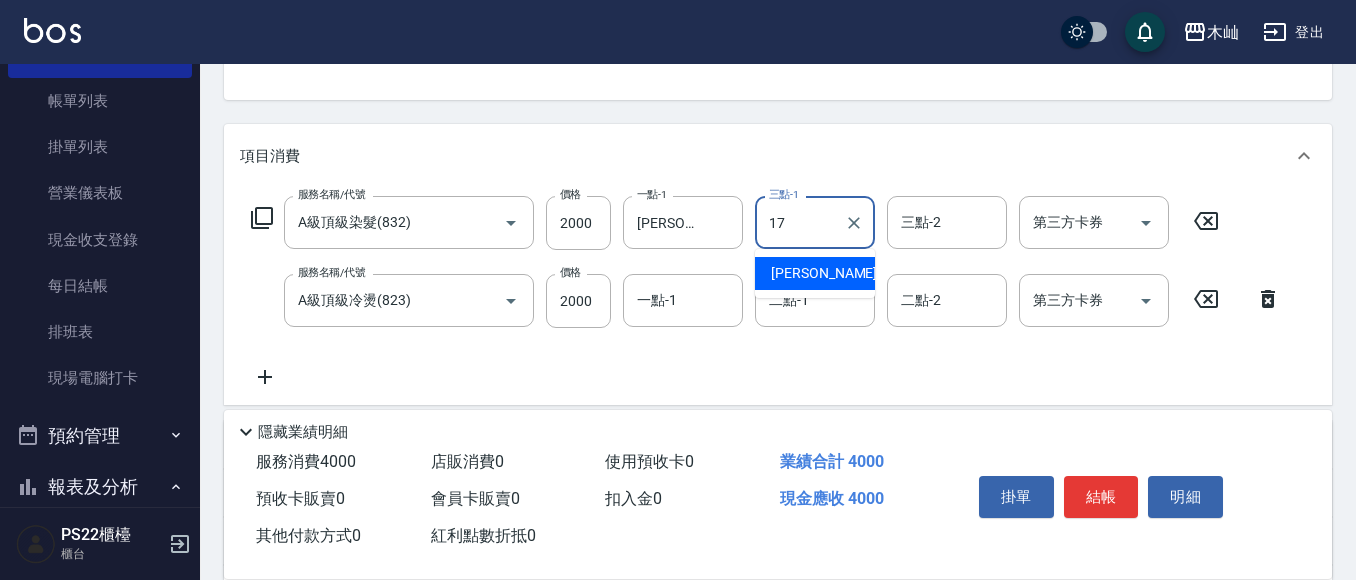 type on "[PERSON_NAME]-17" 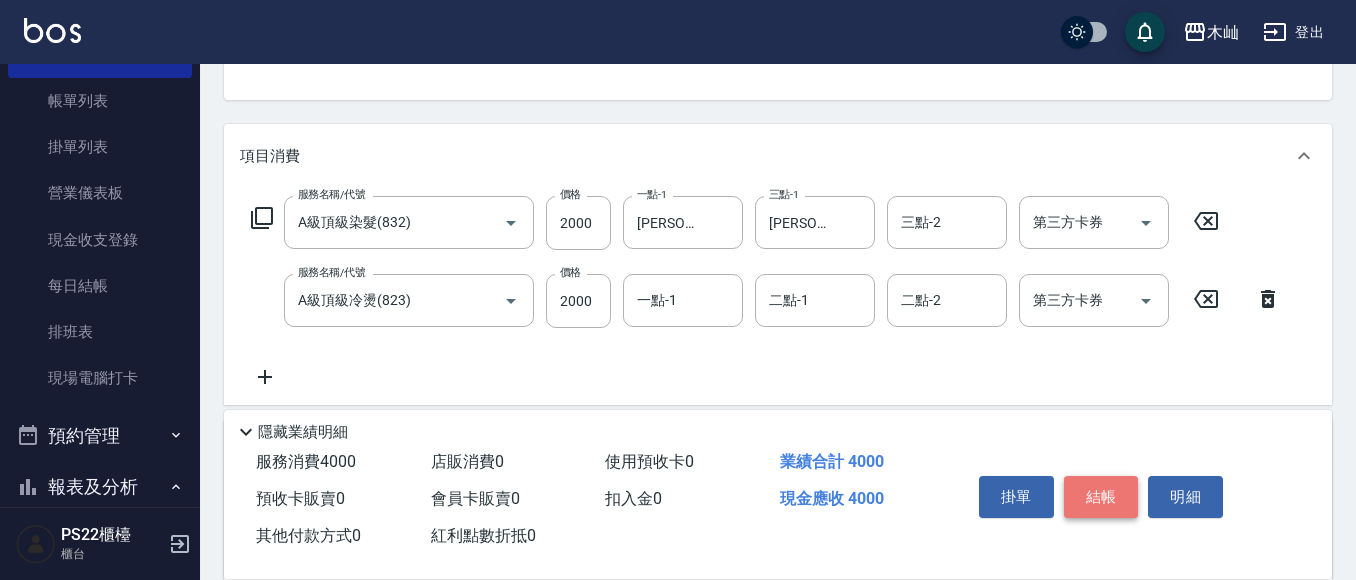 click on "結帳" at bounding box center [1101, 497] 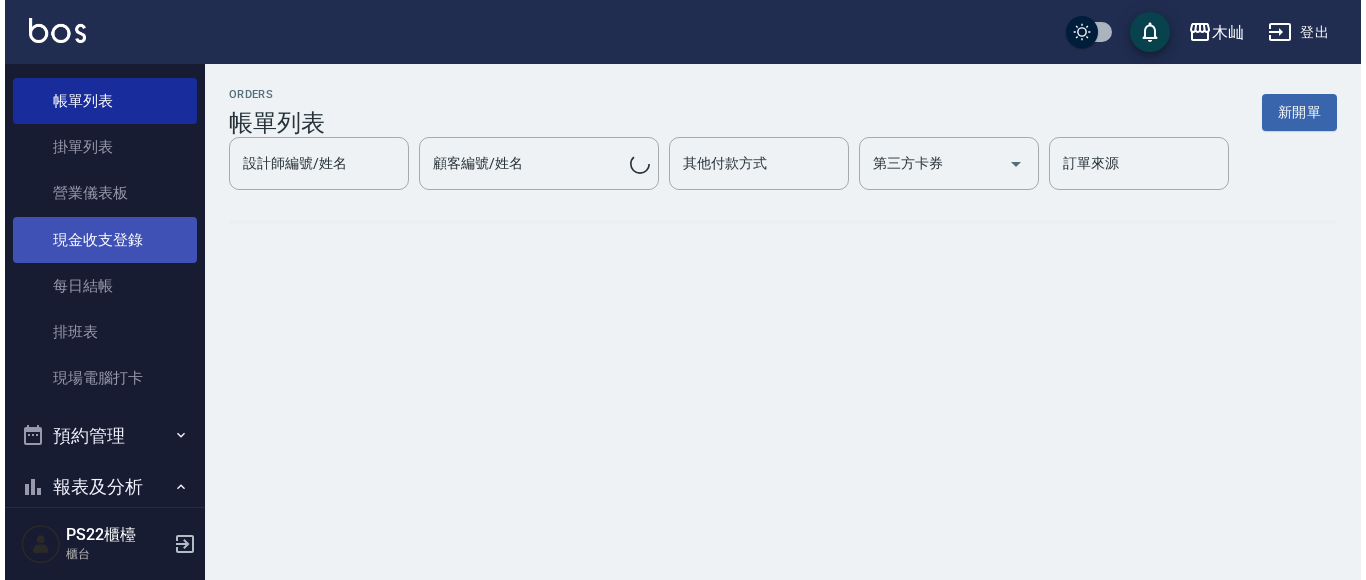 scroll, scrollTop: 0, scrollLeft: 0, axis: both 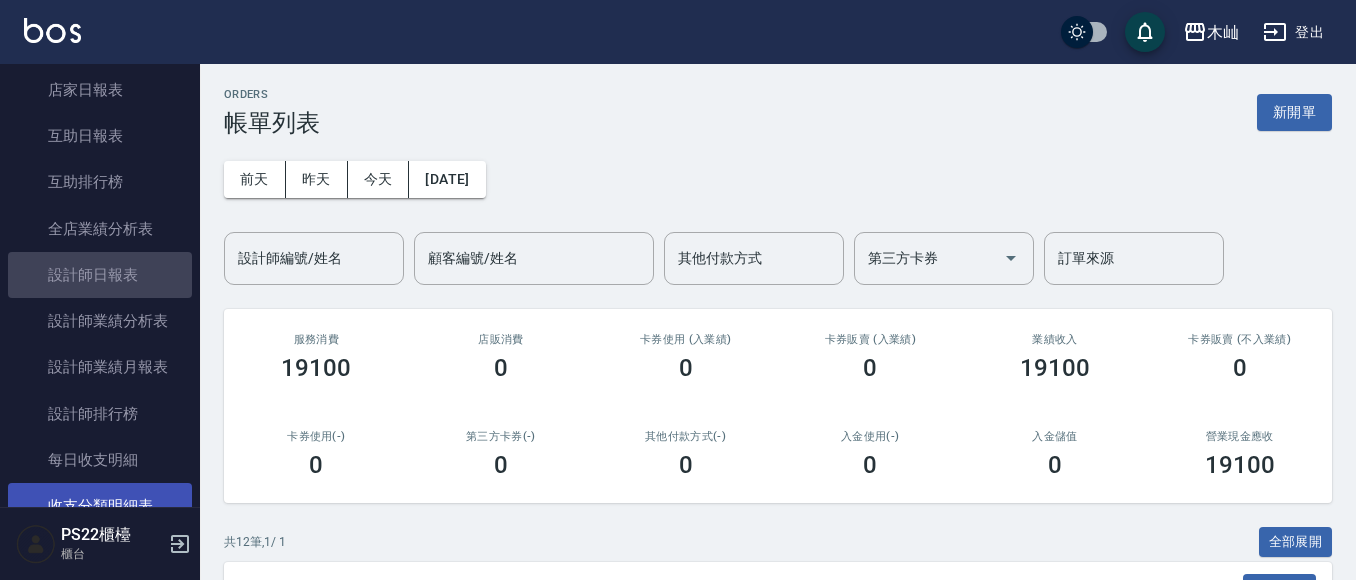 click on "設計師日報表" at bounding box center [100, 275] 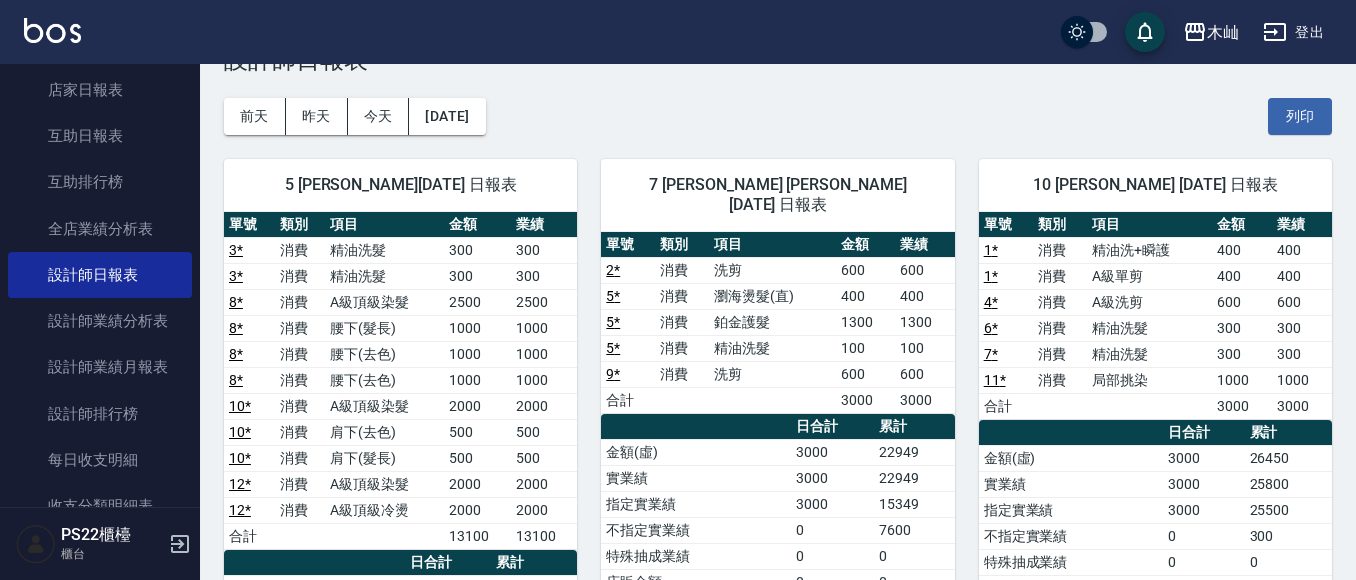 scroll, scrollTop: 100, scrollLeft: 0, axis: vertical 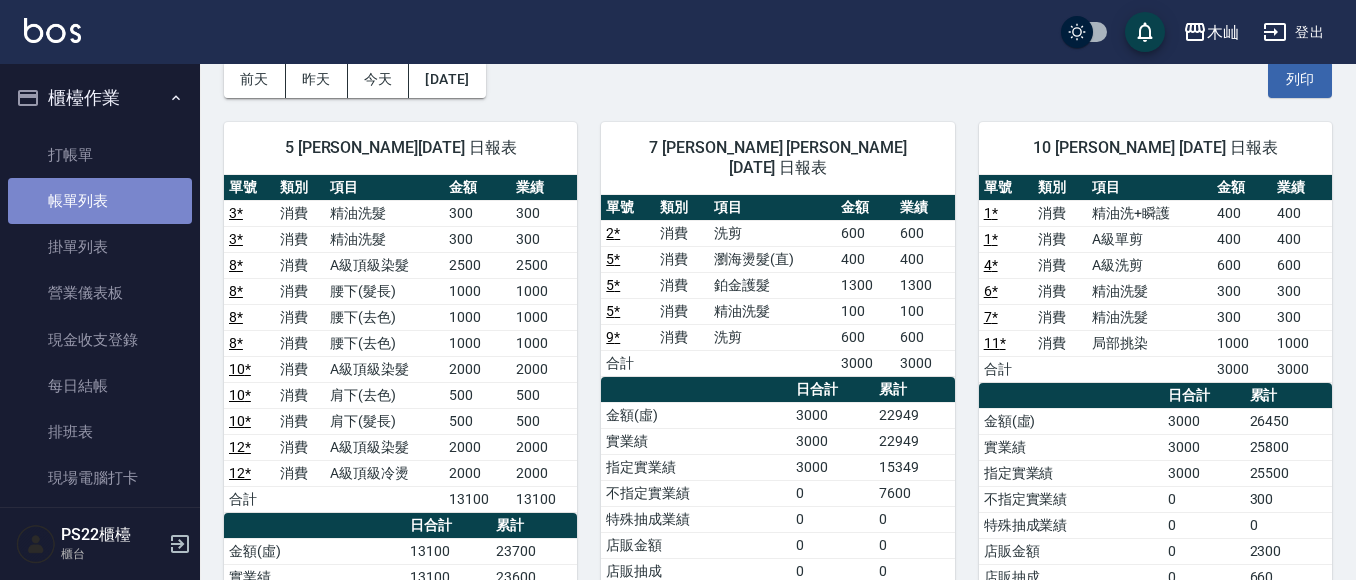 click on "帳單列表" at bounding box center [100, 201] 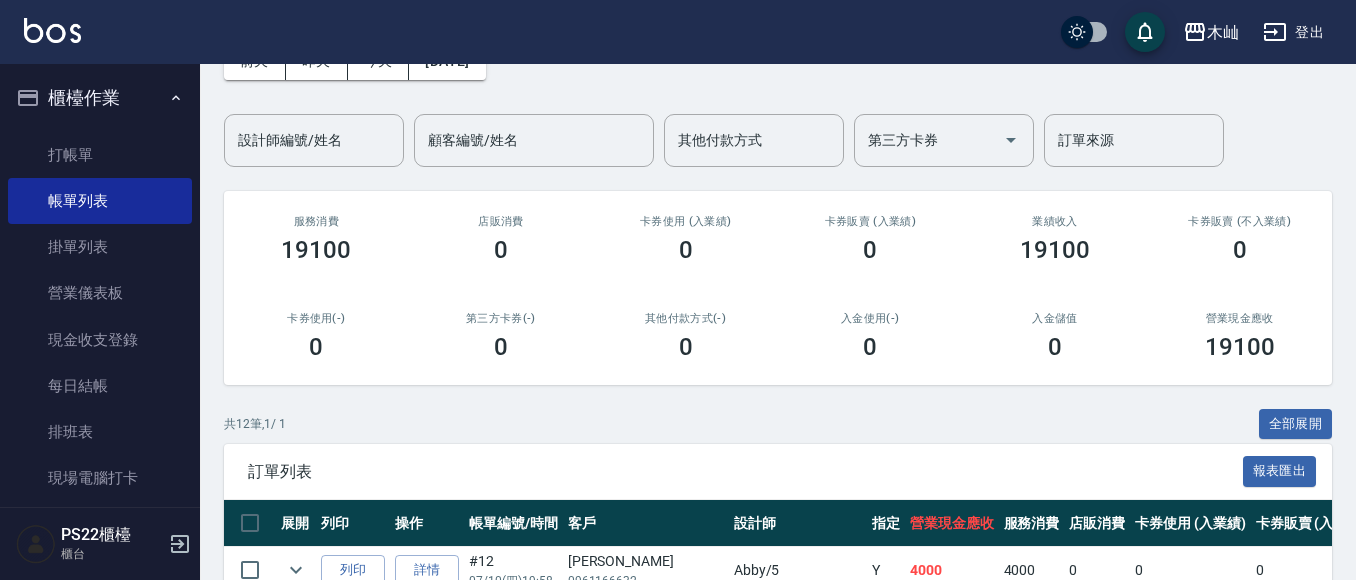 scroll, scrollTop: 0, scrollLeft: 0, axis: both 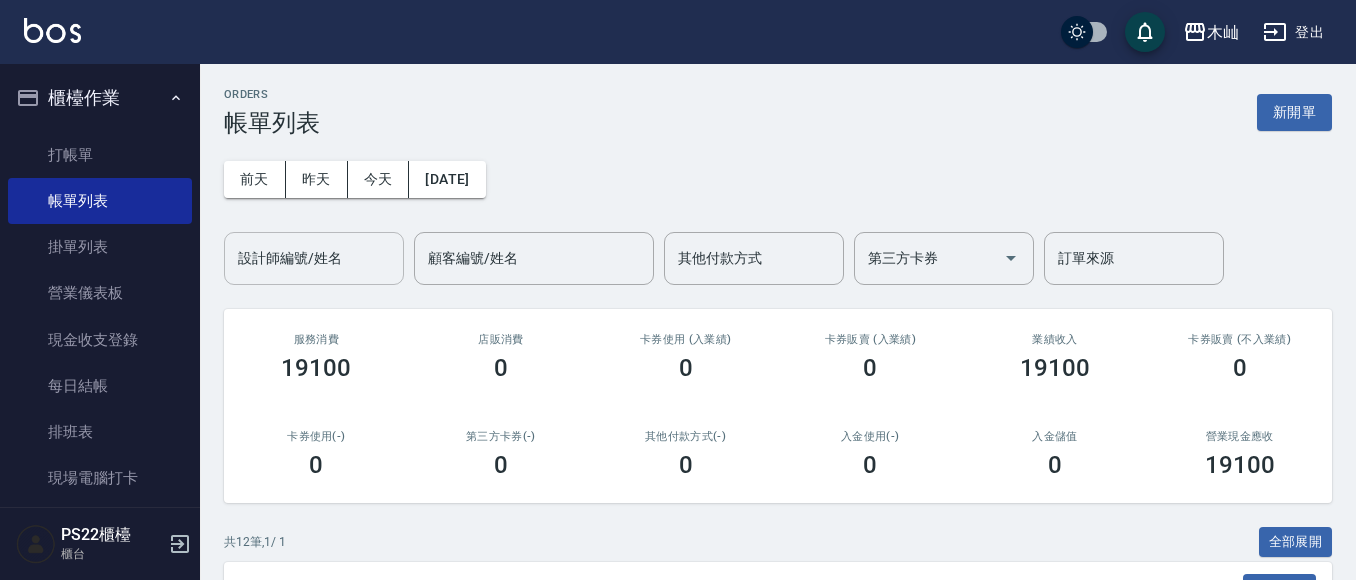 click on "設計師編號/姓名" at bounding box center [314, 258] 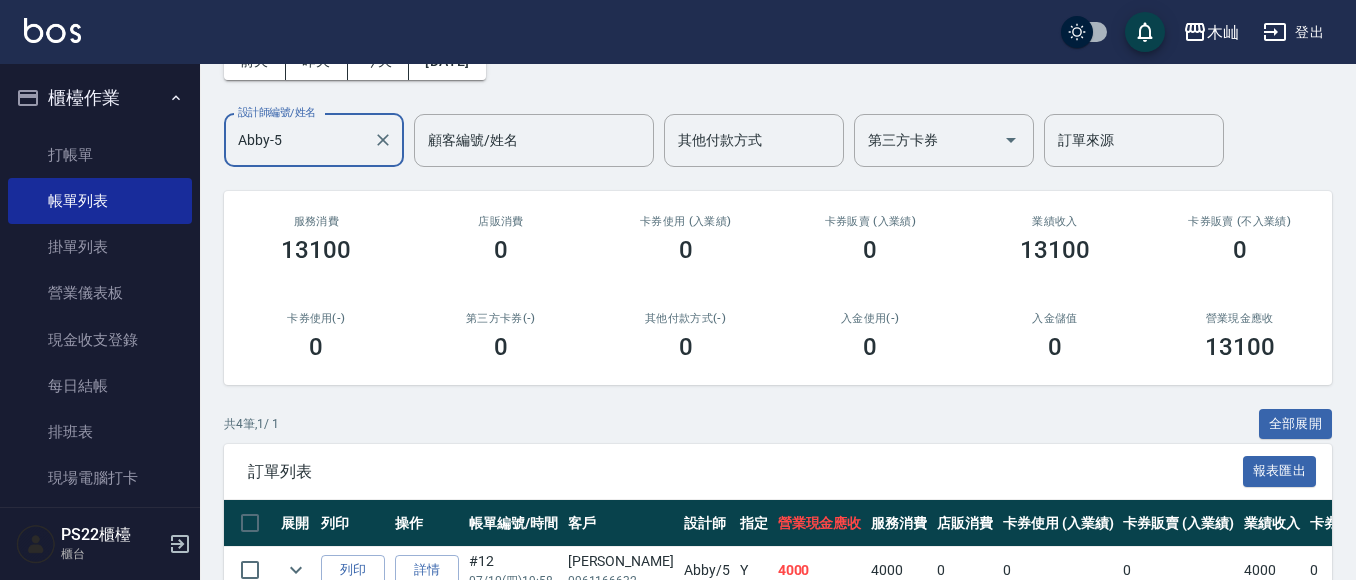 scroll, scrollTop: 300, scrollLeft: 0, axis: vertical 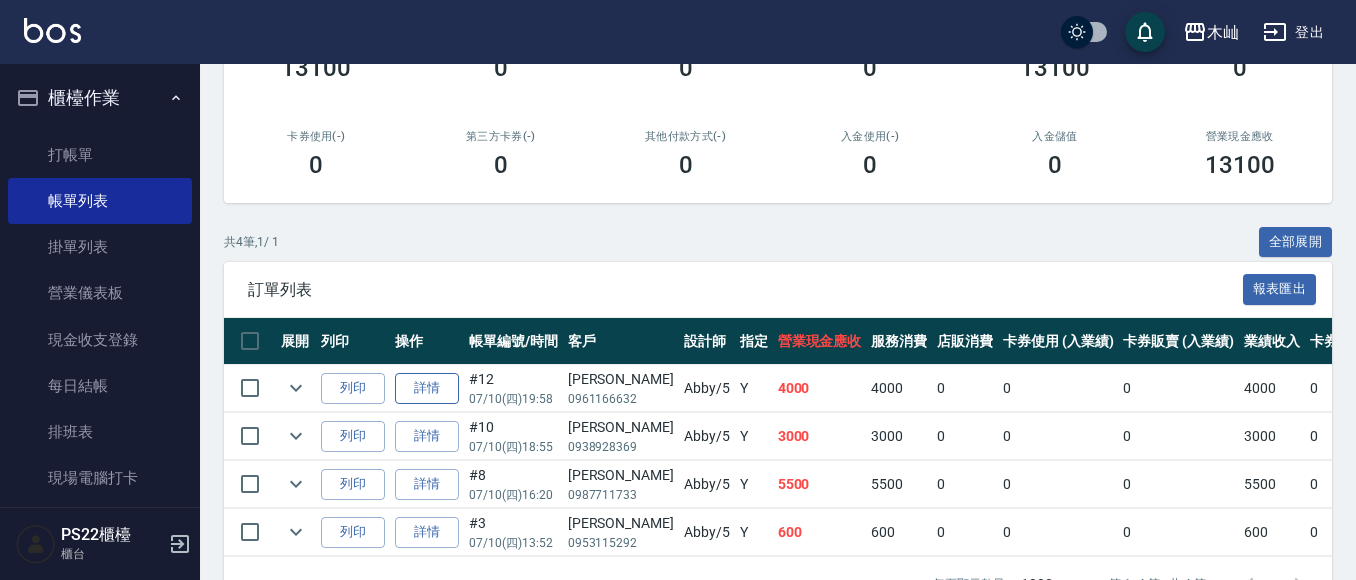 type on "Abby-5" 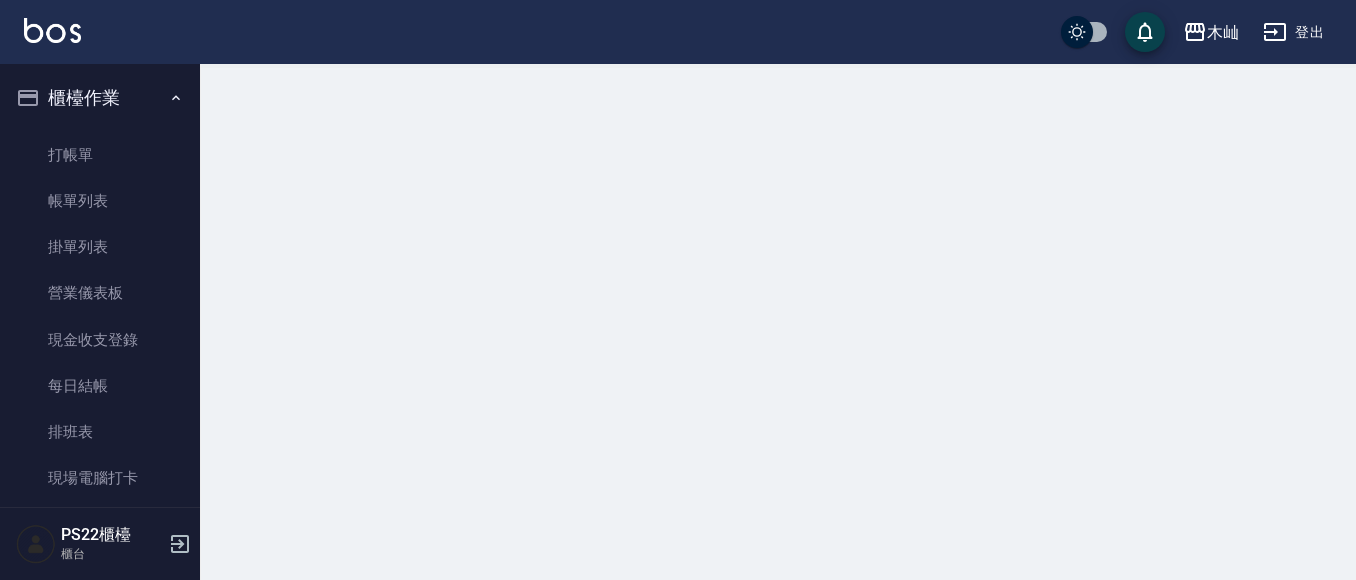 scroll, scrollTop: 0, scrollLeft: 0, axis: both 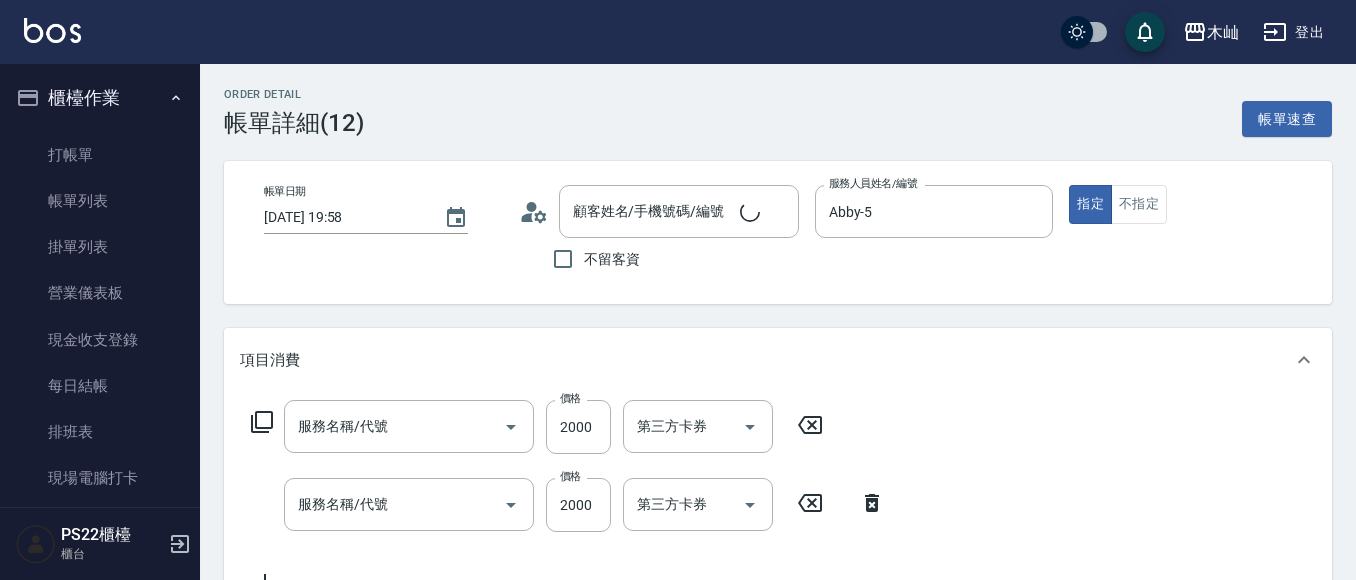 type on "[DATE] 19:58" 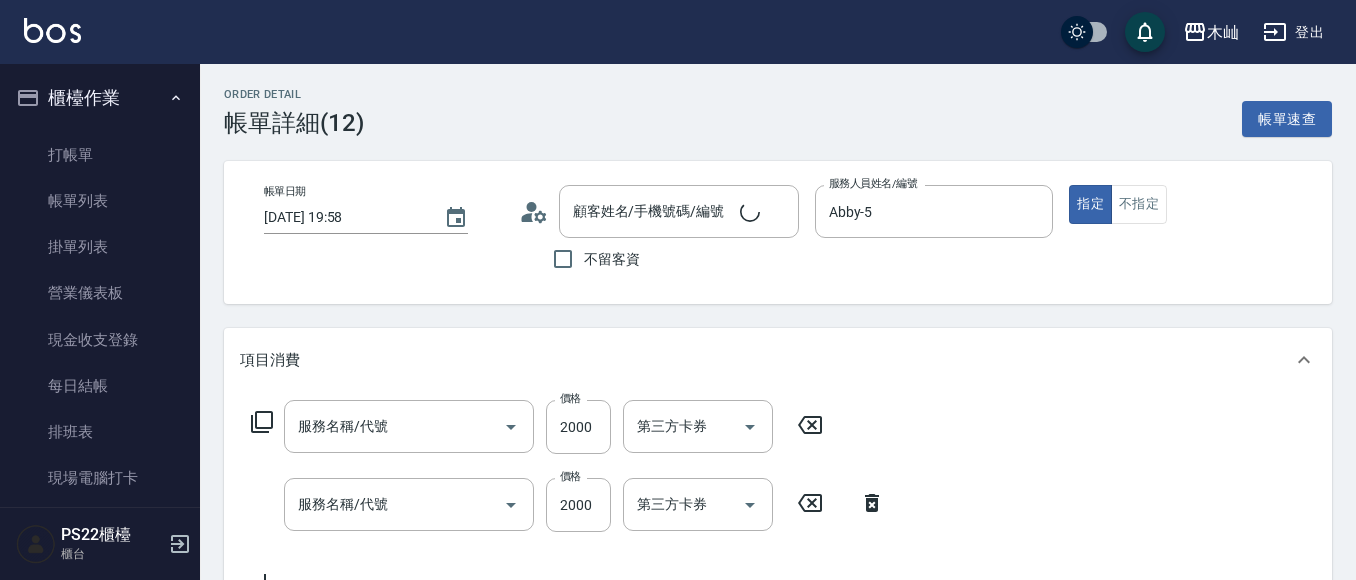 type on "Abby-5" 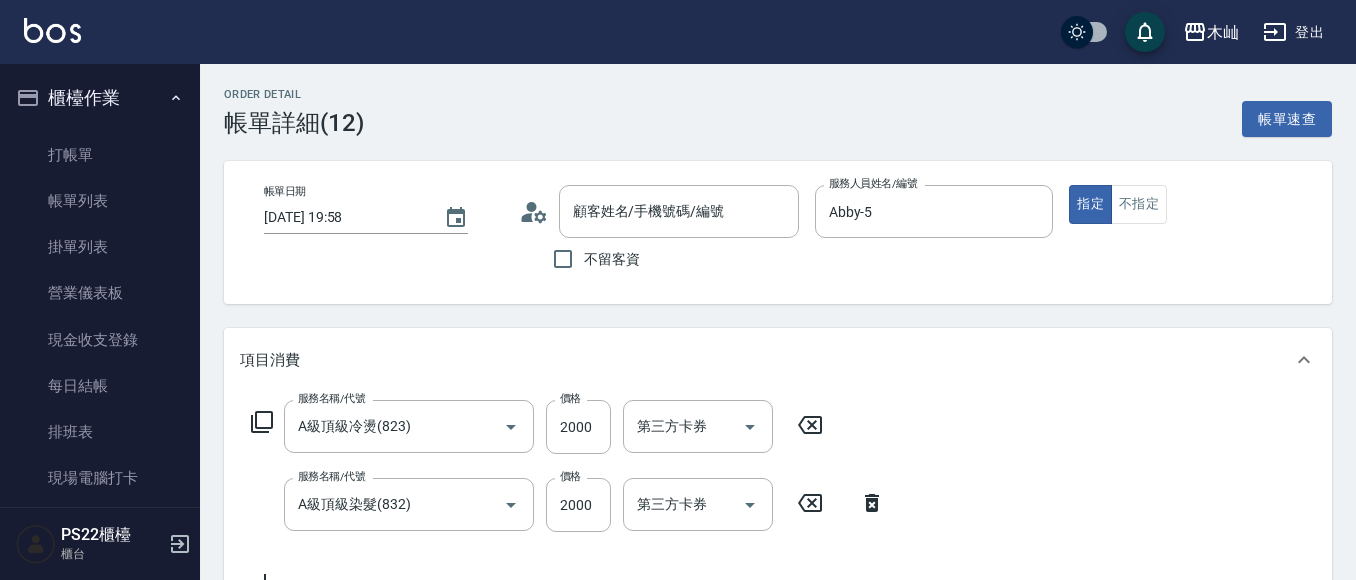 type on "A級頂級冷燙(823)" 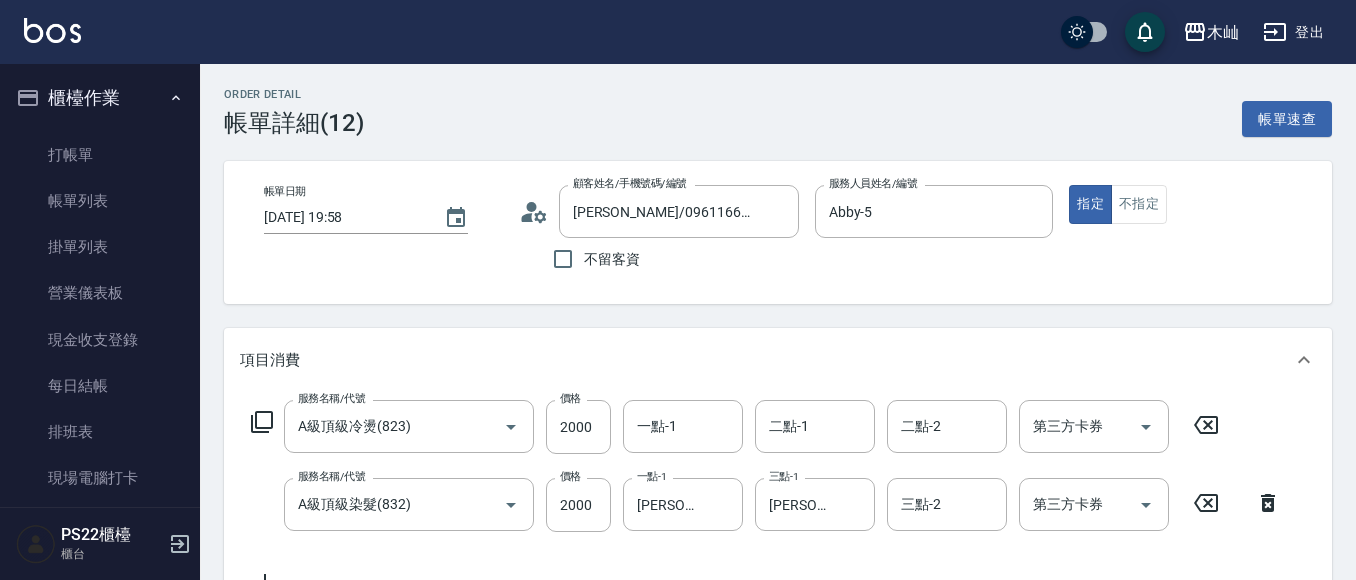 type on "[PERSON_NAME]/0961166632/" 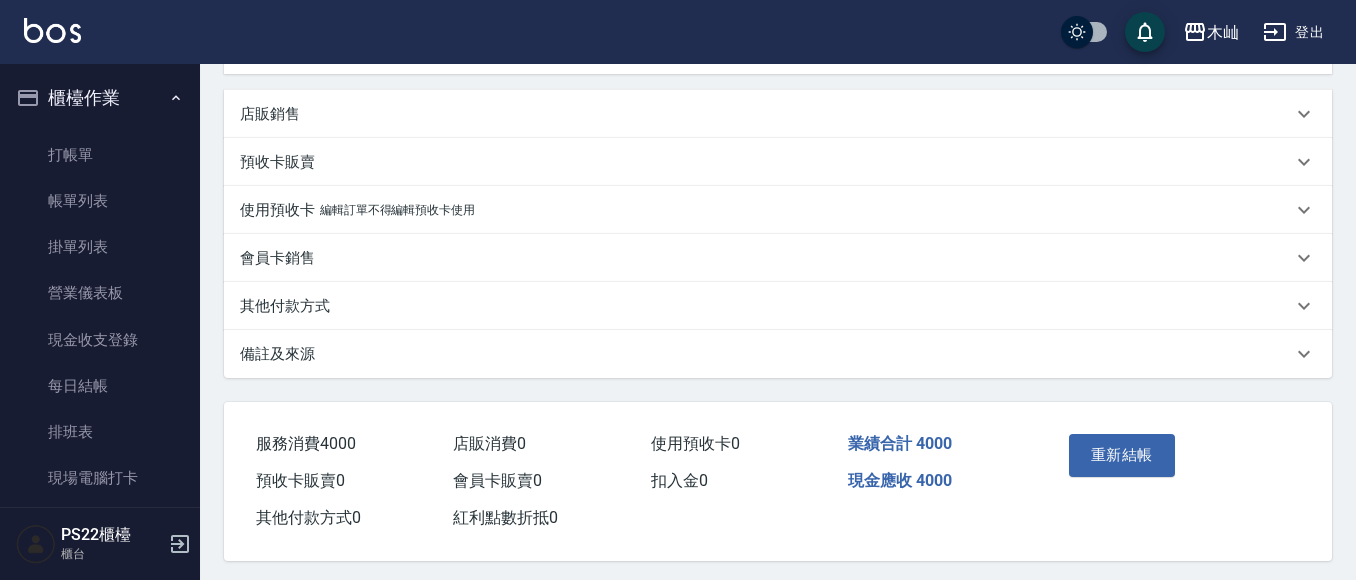 scroll, scrollTop: 549, scrollLeft: 0, axis: vertical 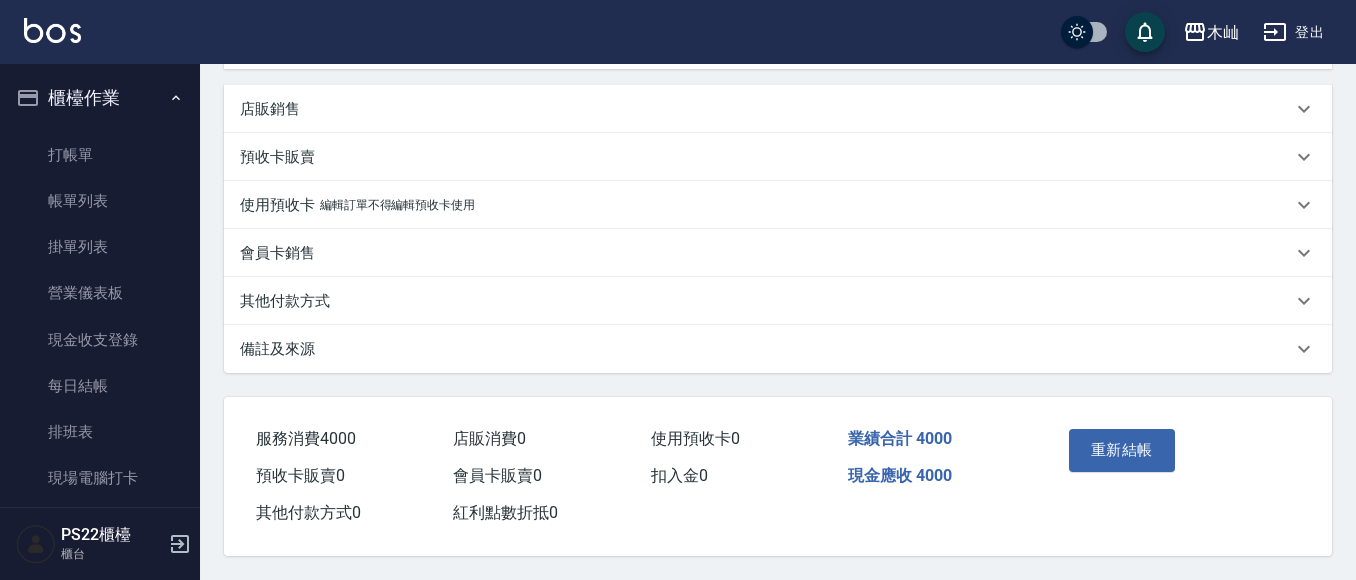 click on "其他付款方式" at bounding box center [285, 301] 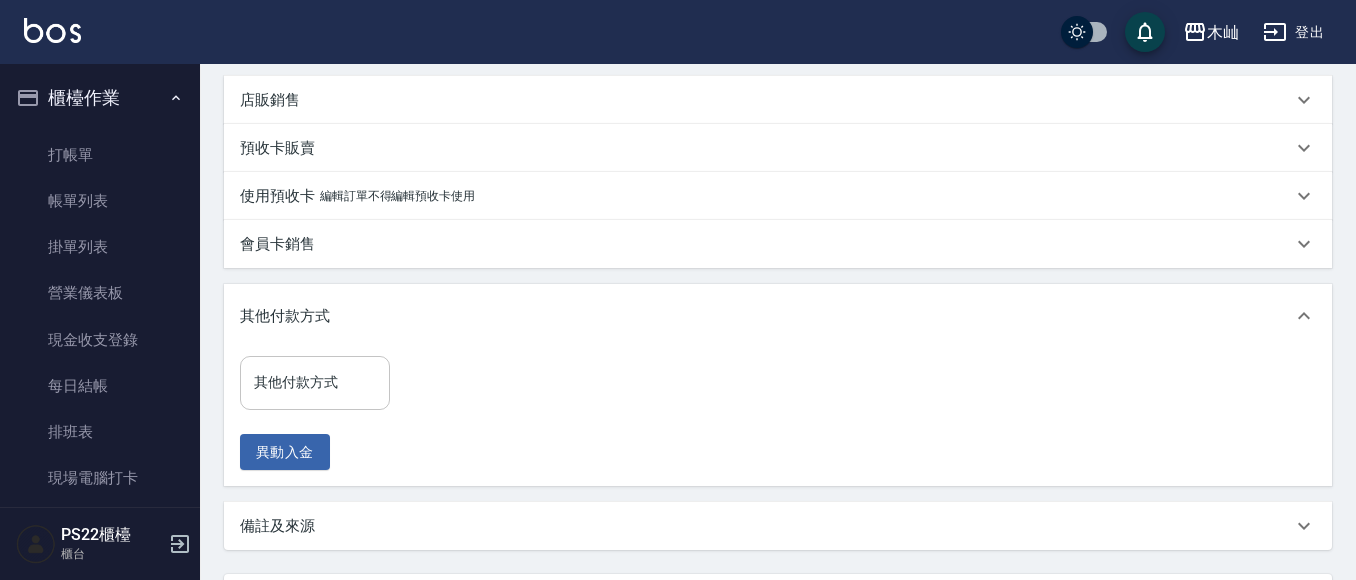 click on "其他付款方式" at bounding box center [315, 382] 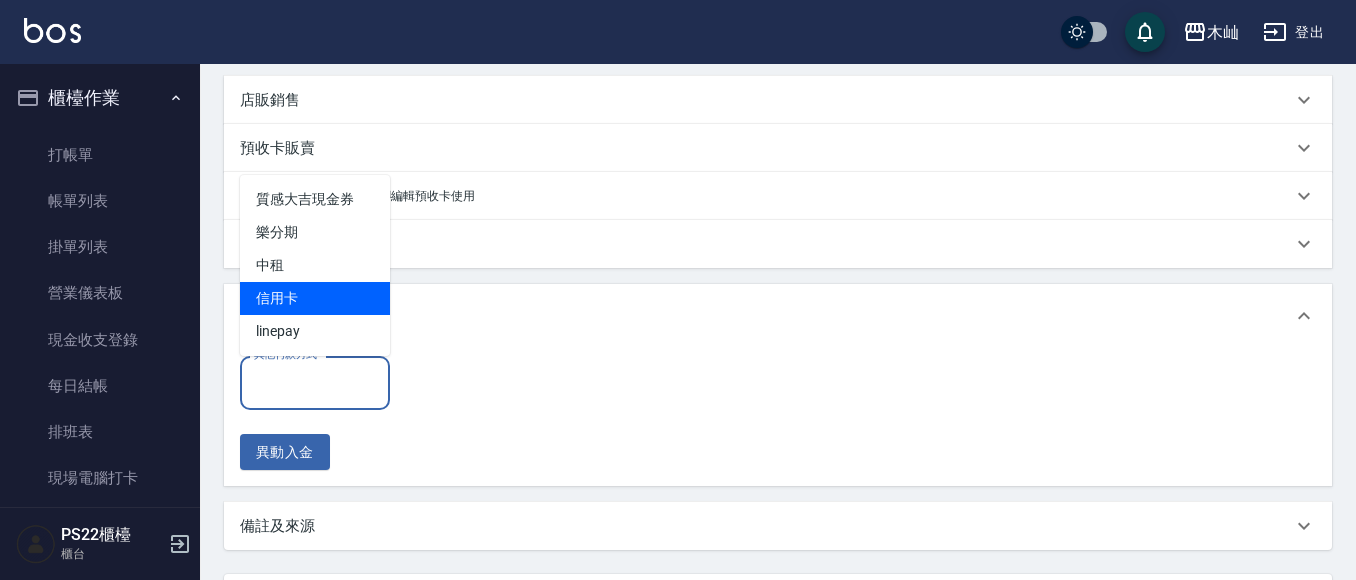 click on "信用卡" at bounding box center [315, 298] 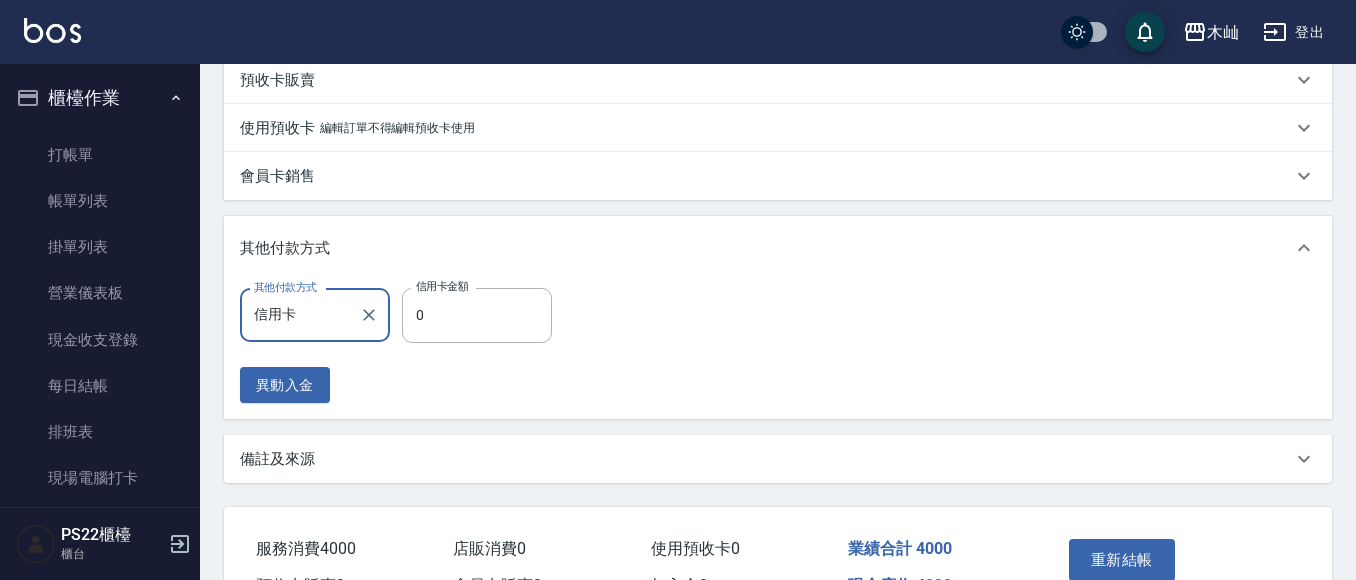 scroll, scrollTop: 736, scrollLeft: 0, axis: vertical 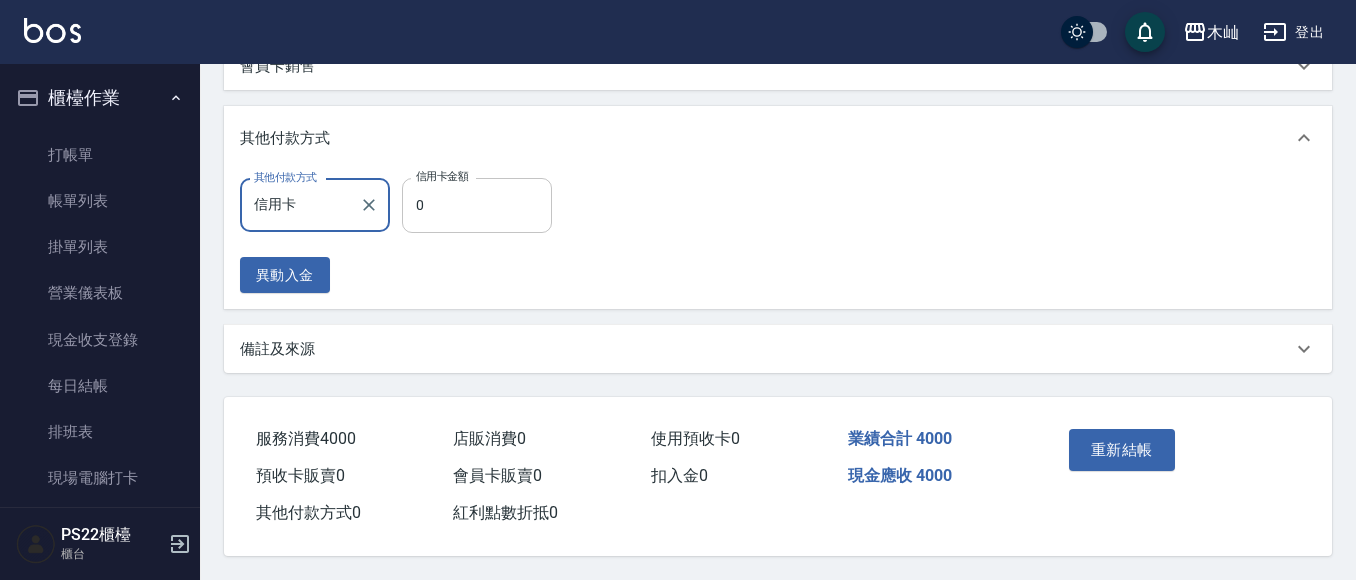 click on "0" at bounding box center [477, 205] 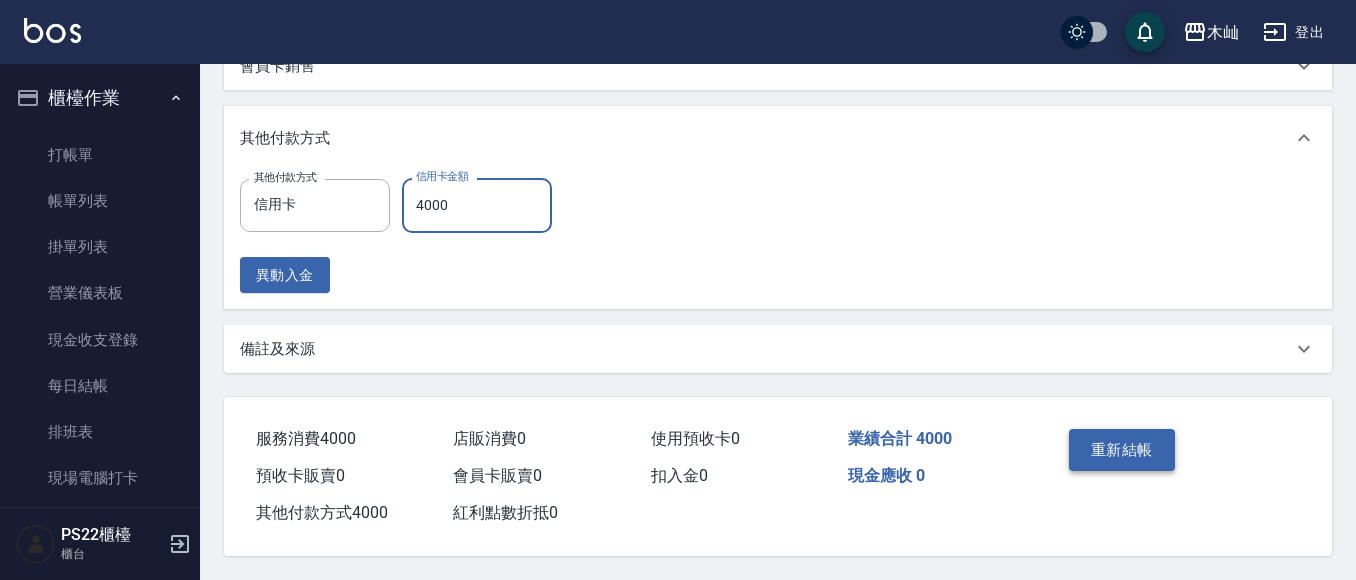 type on "4000" 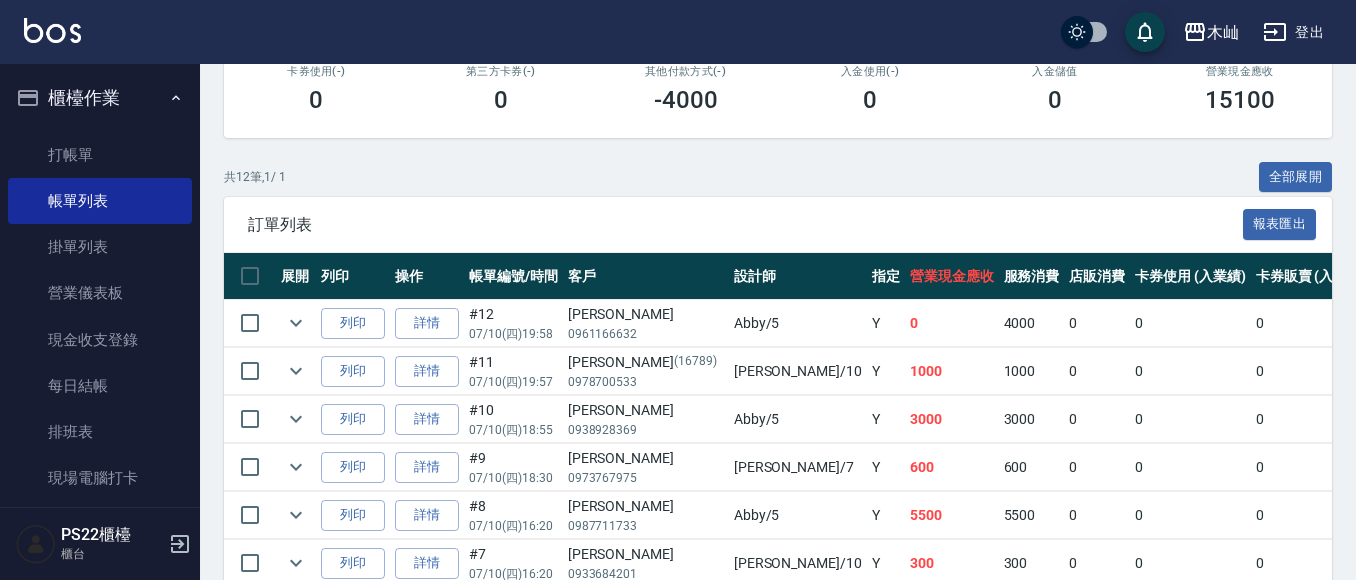 scroll, scrollTop: 400, scrollLeft: 0, axis: vertical 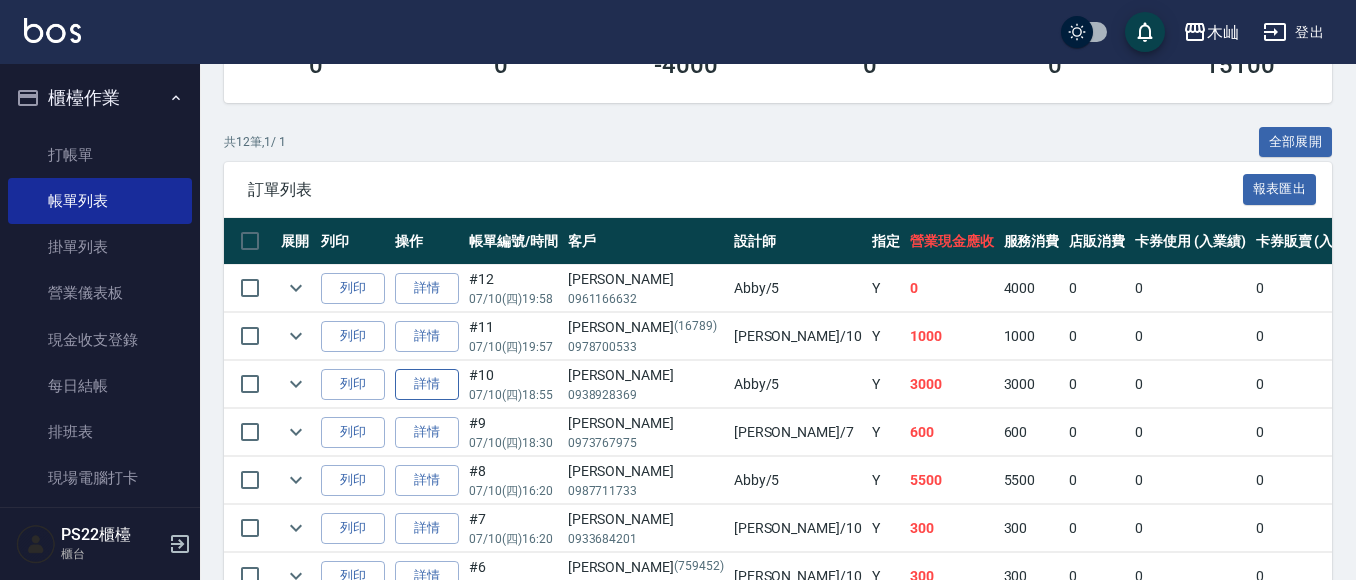 click on "詳情" at bounding box center [427, 384] 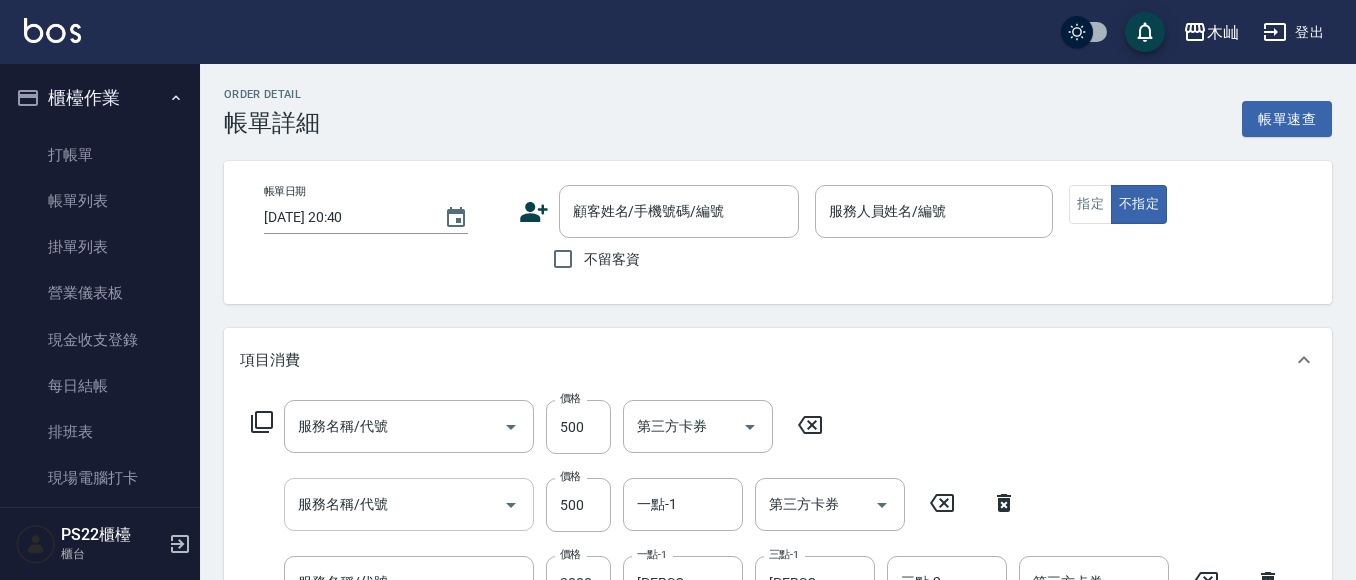 scroll, scrollTop: 300, scrollLeft: 0, axis: vertical 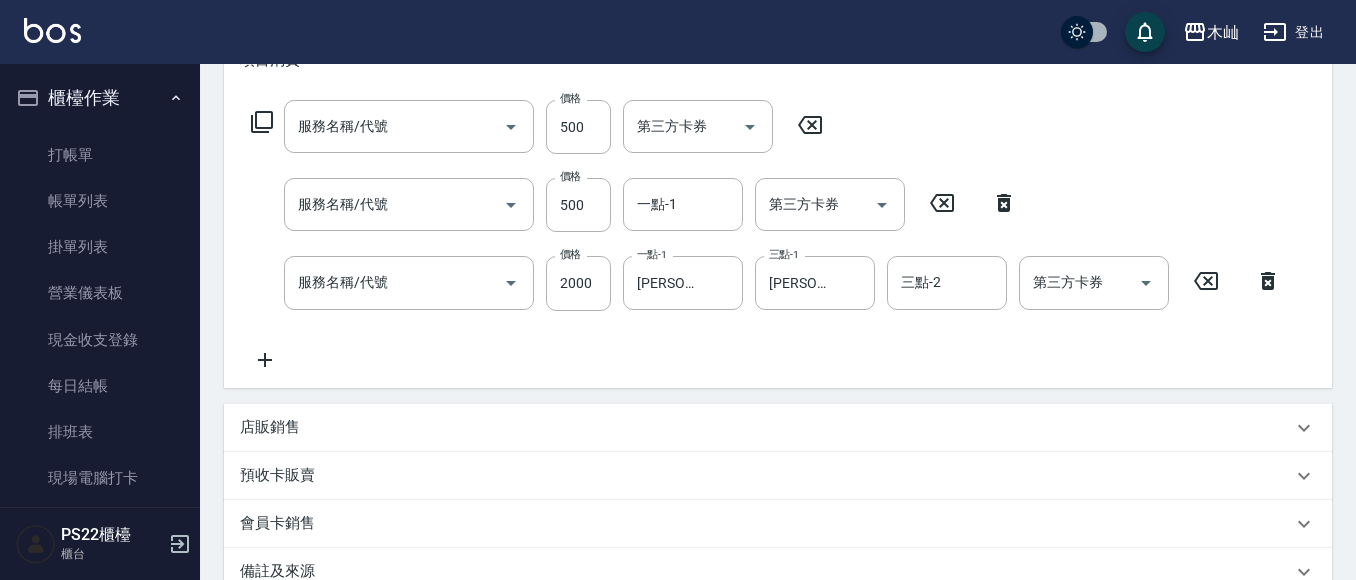 type on "[DATE] 18:55" 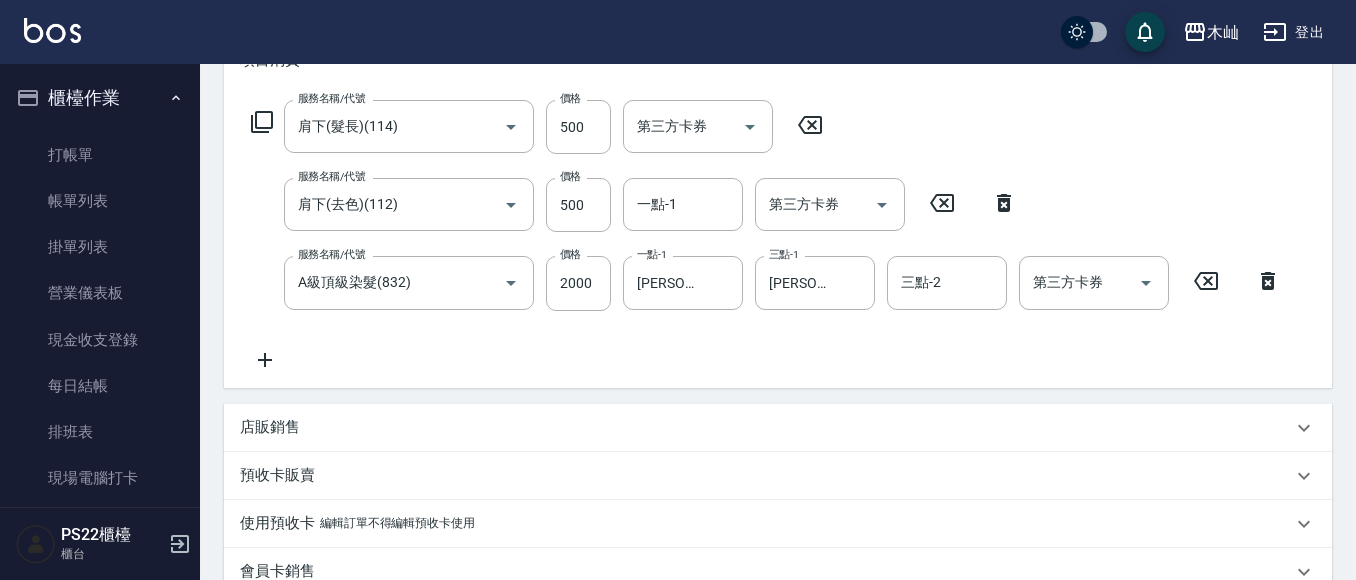 type on "肩下(髮長)(114)" 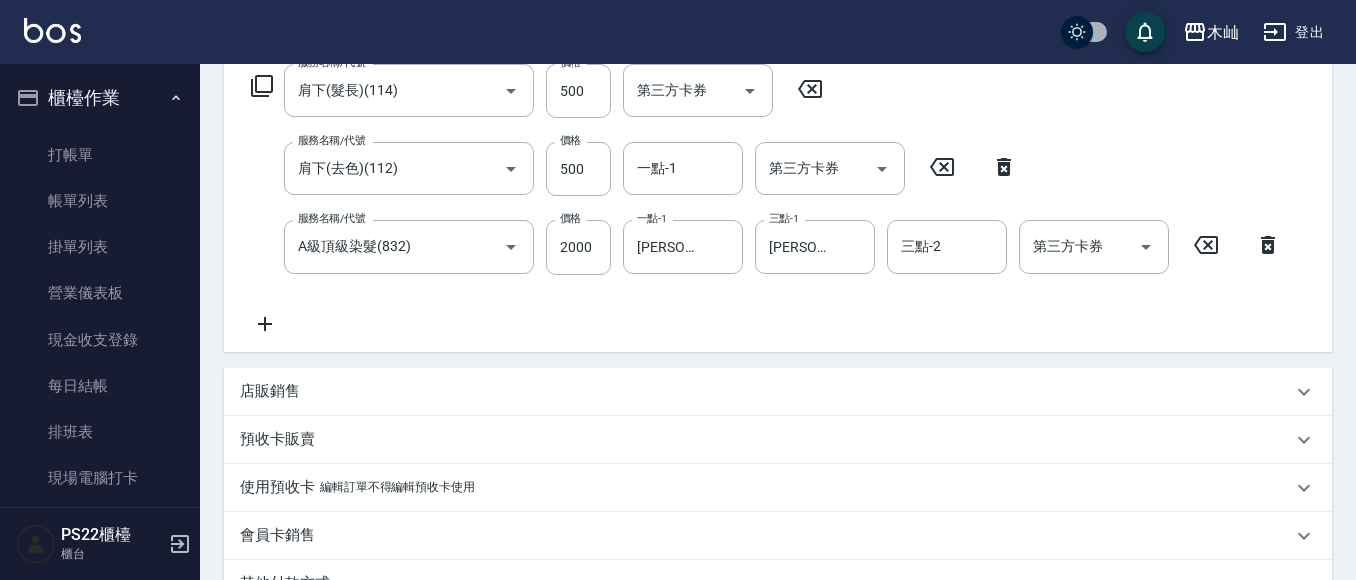 scroll, scrollTop: 400, scrollLeft: 0, axis: vertical 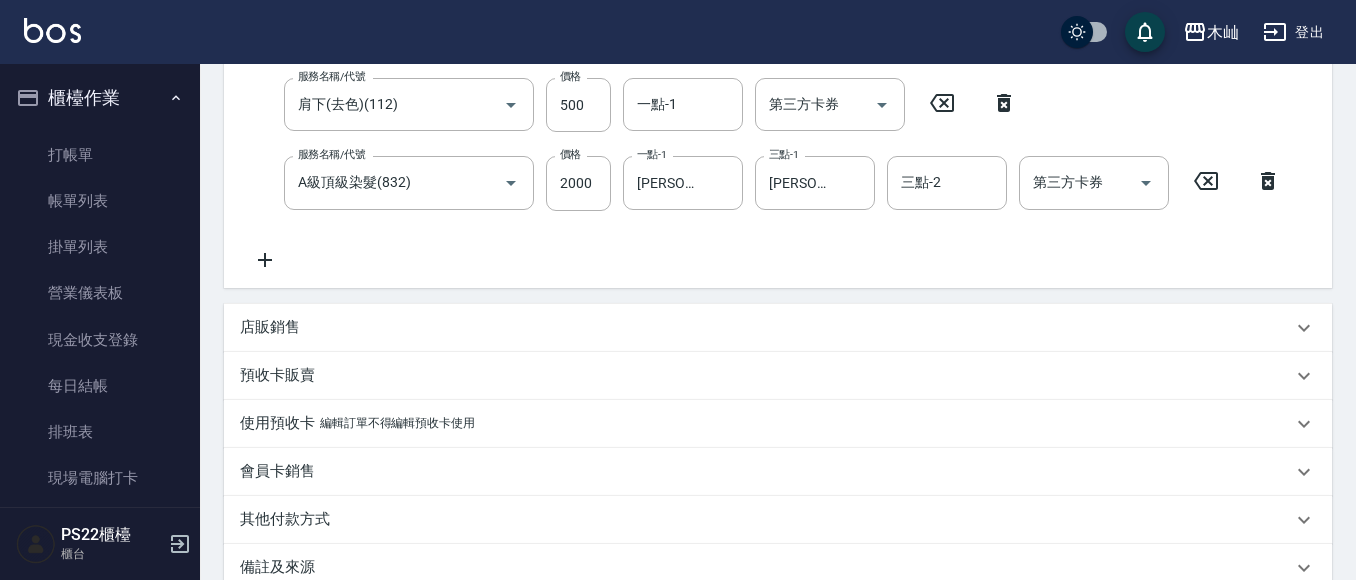 click on "其他付款方式" at bounding box center [285, 519] 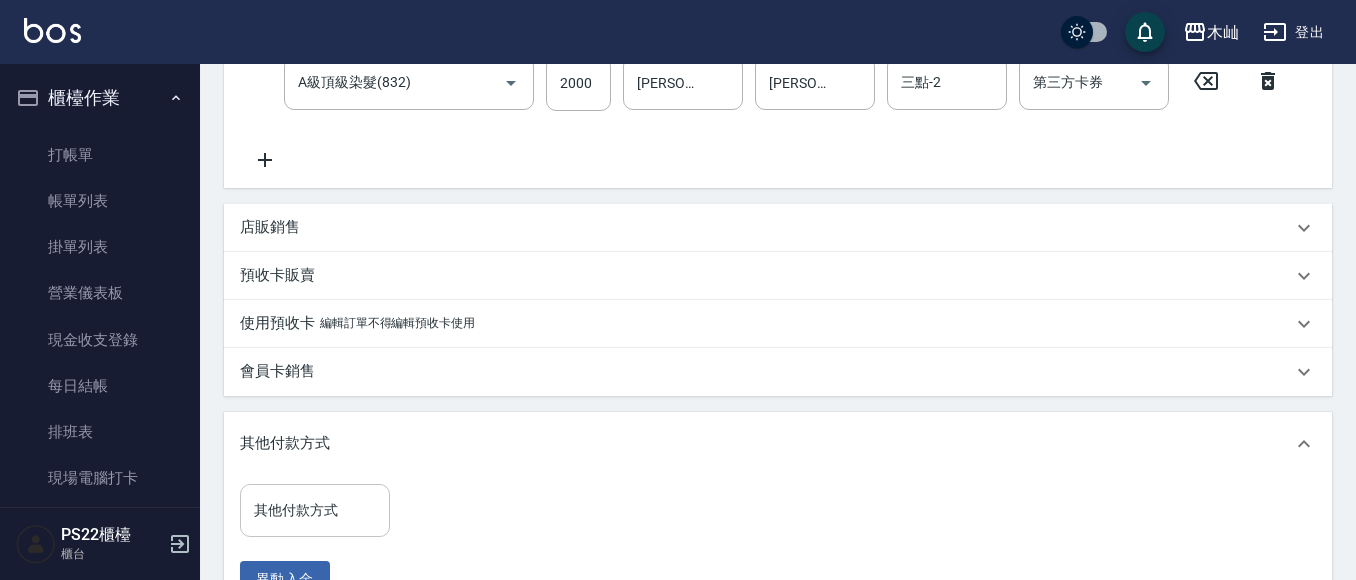 click on "其他付款方式" at bounding box center [315, 510] 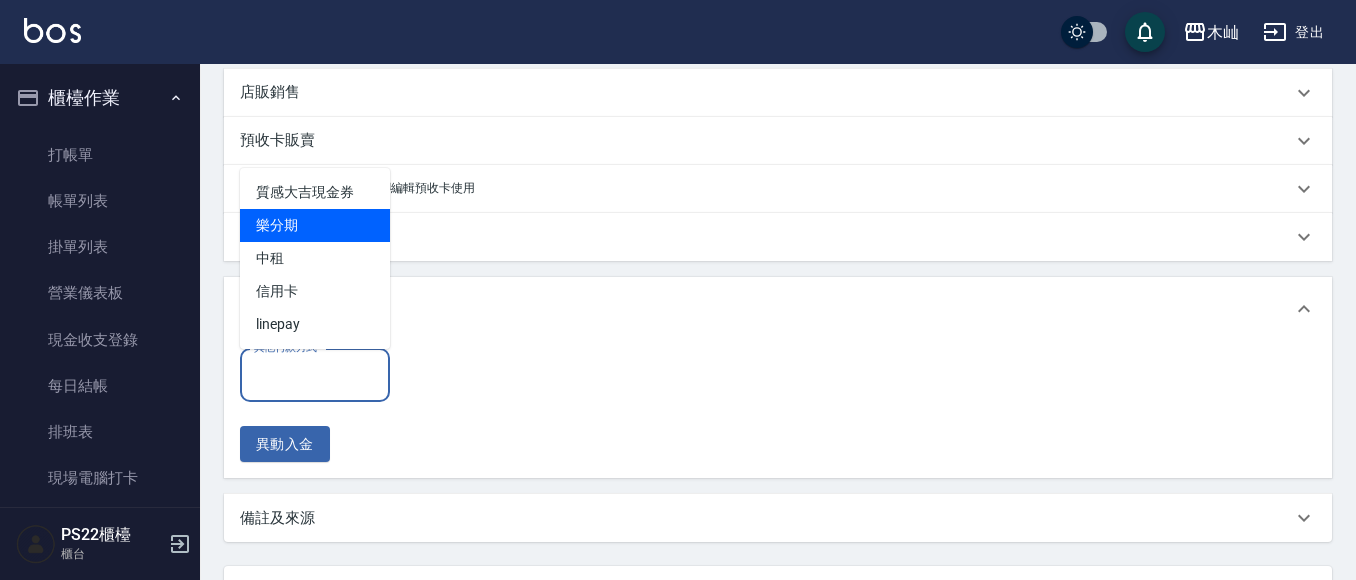 scroll, scrollTop: 600, scrollLeft: 0, axis: vertical 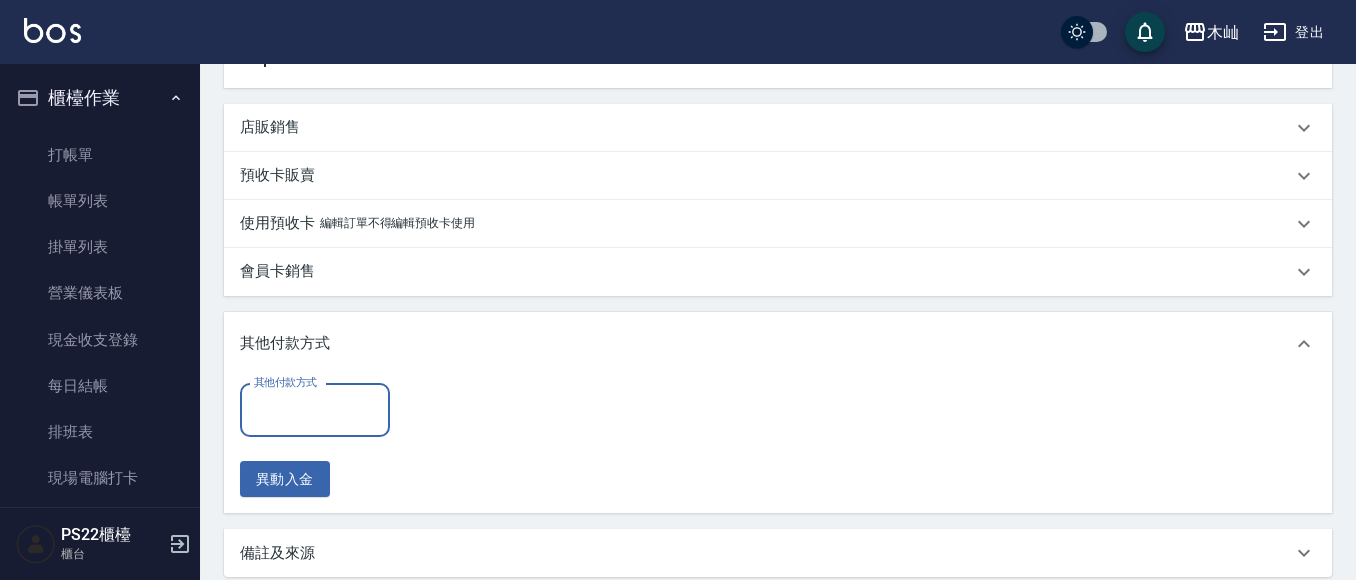 click on "其他付款方式" at bounding box center (315, 410) 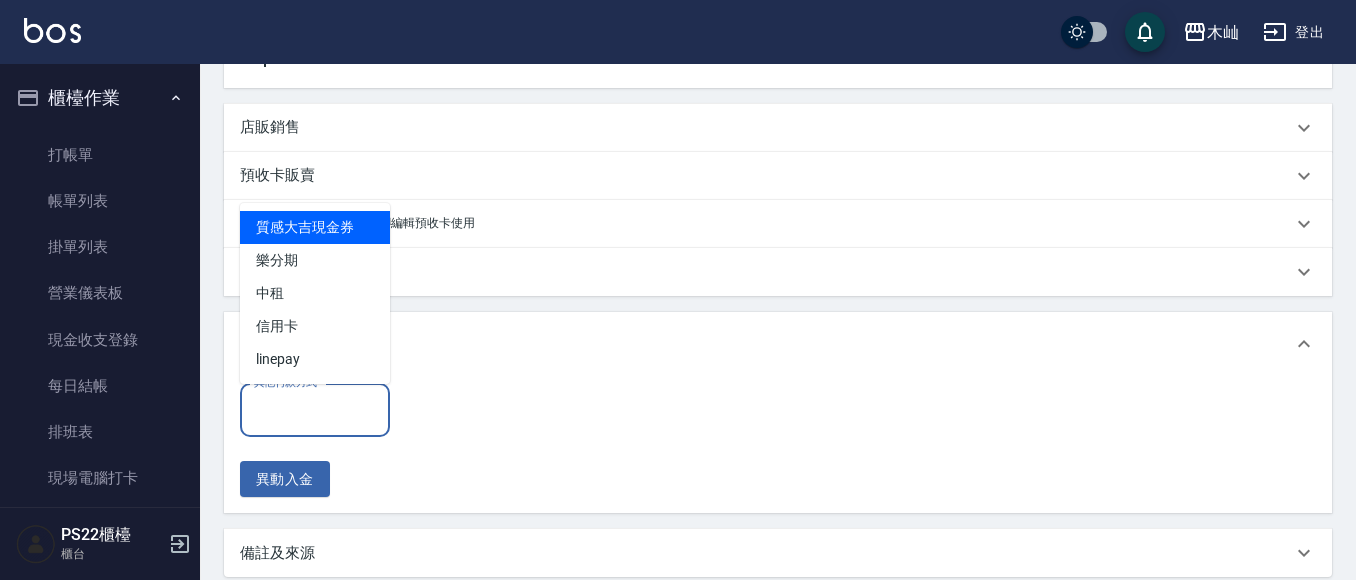 click on "其他付款方式" at bounding box center [315, 410] 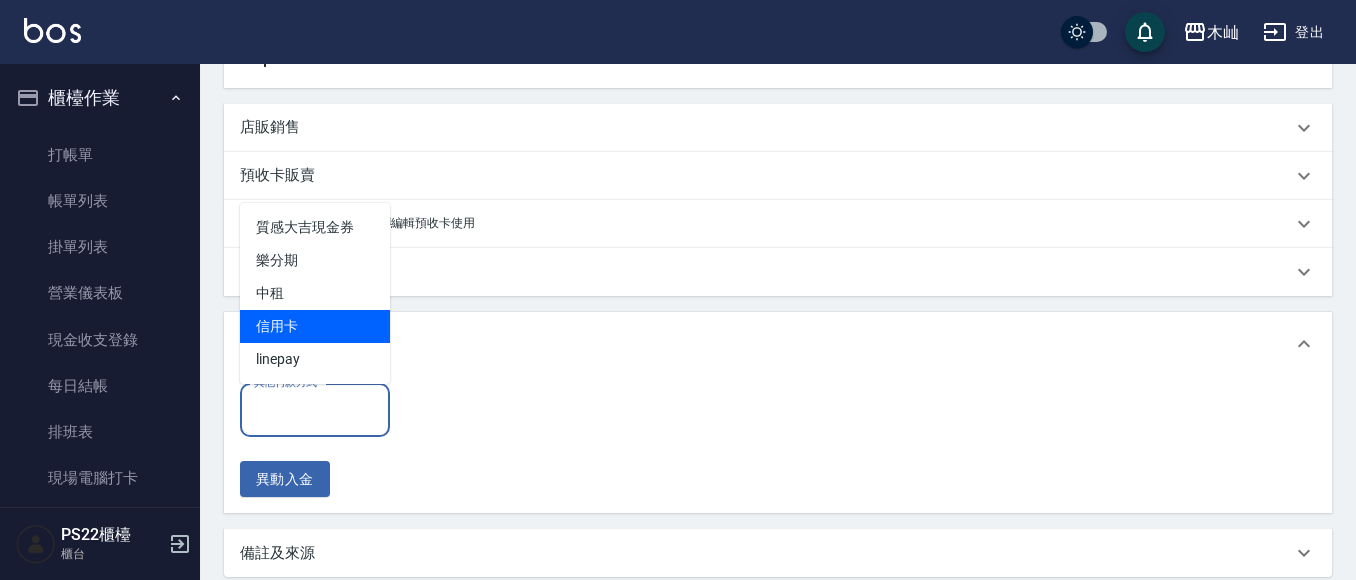 click on "信用卡" at bounding box center [315, 326] 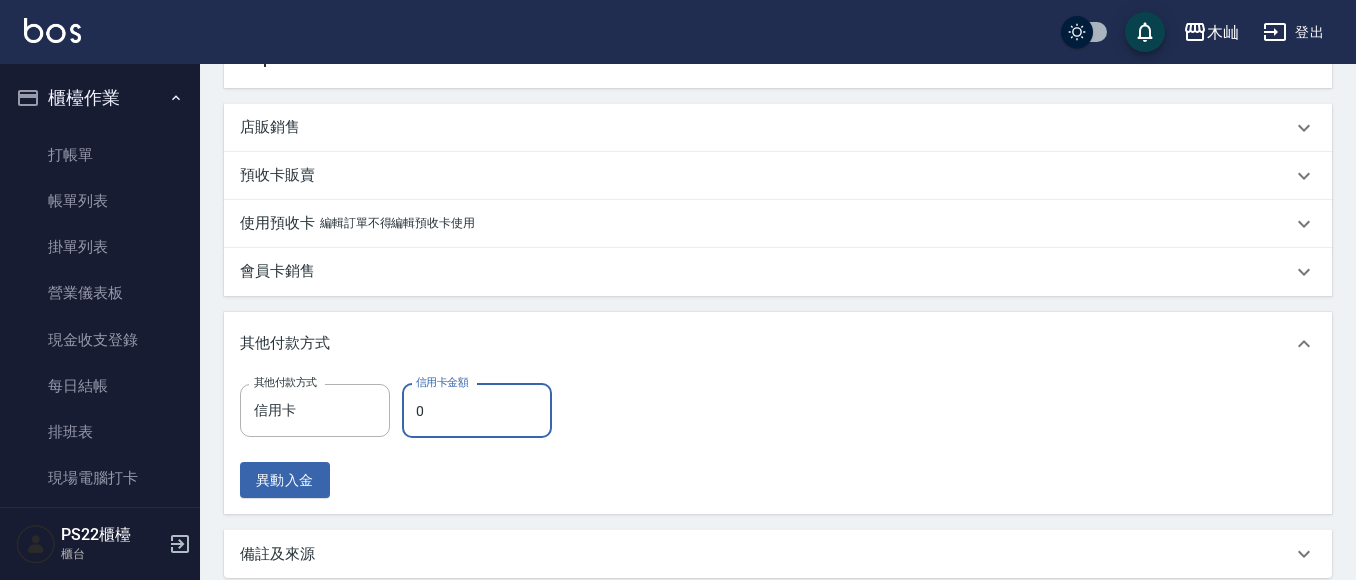 click on "0" at bounding box center [477, 411] 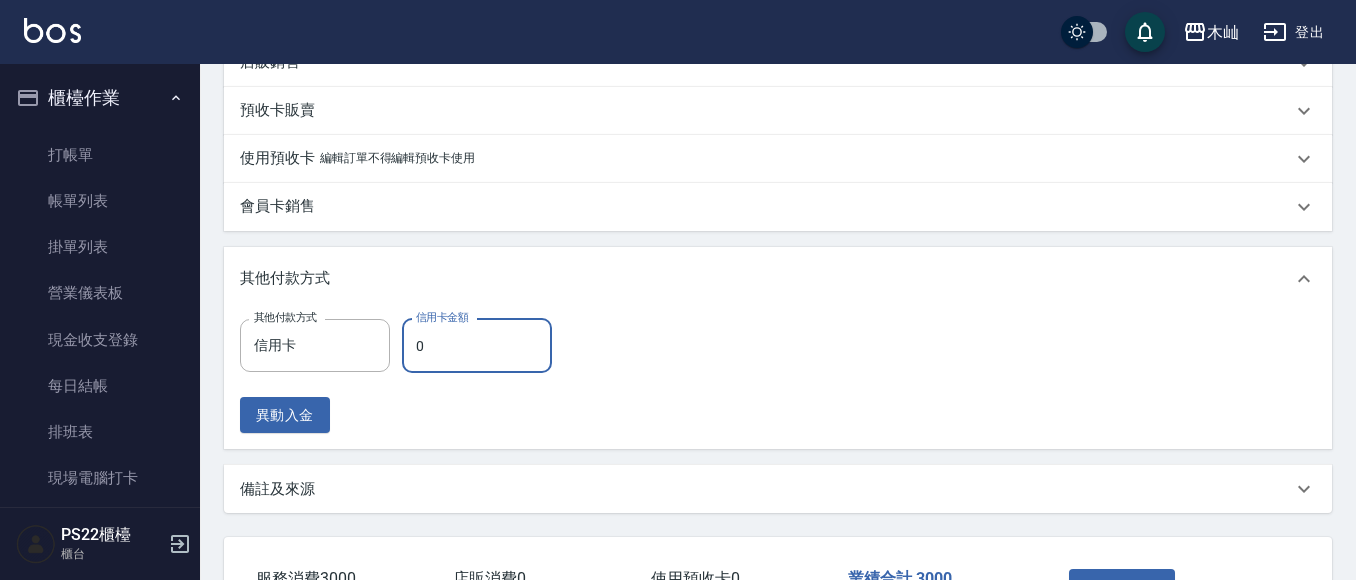 scroll, scrollTop: 700, scrollLeft: 0, axis: vertical 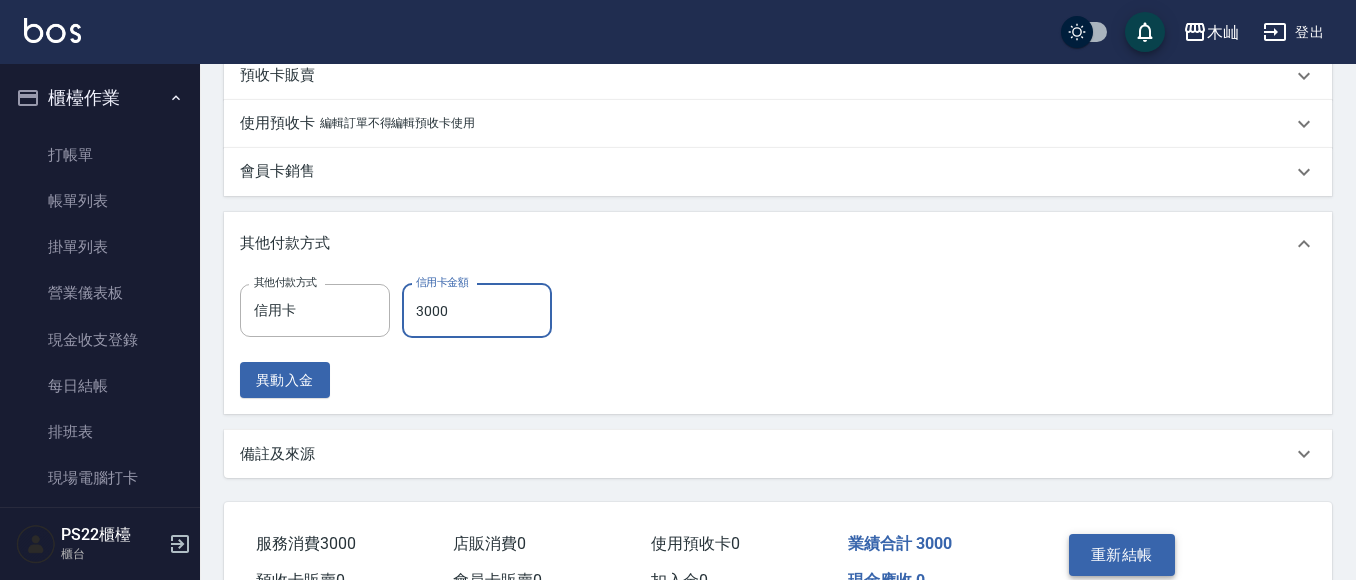 type on "3000" 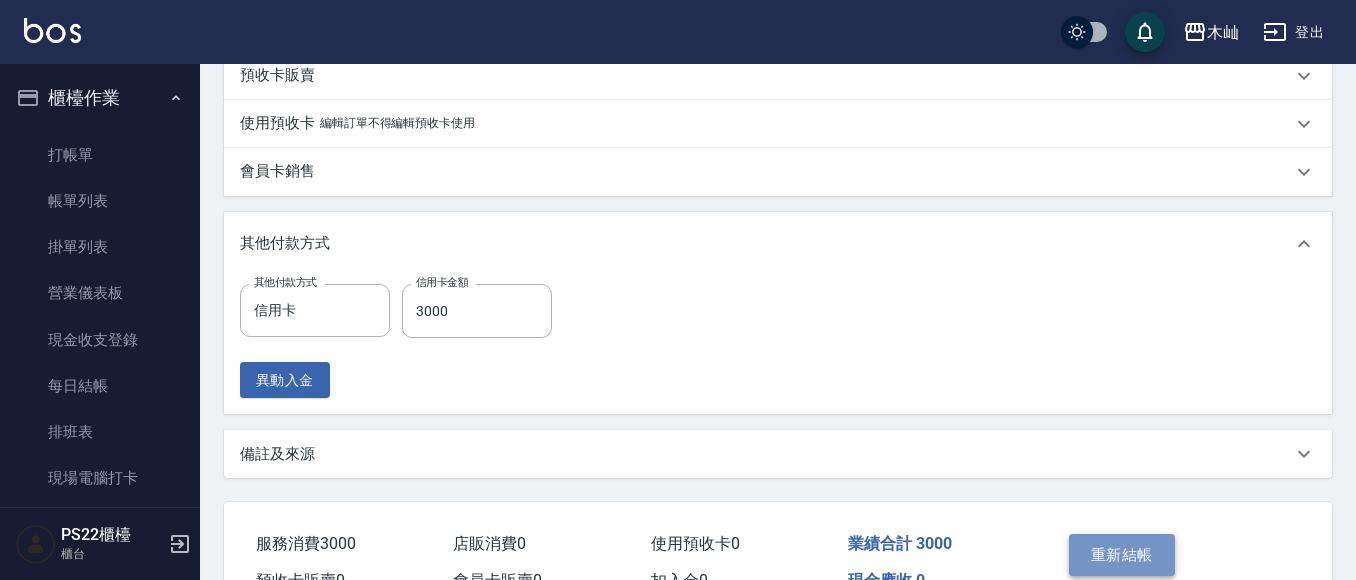 click on "重新結帳" at bounding box center (1122, 555) 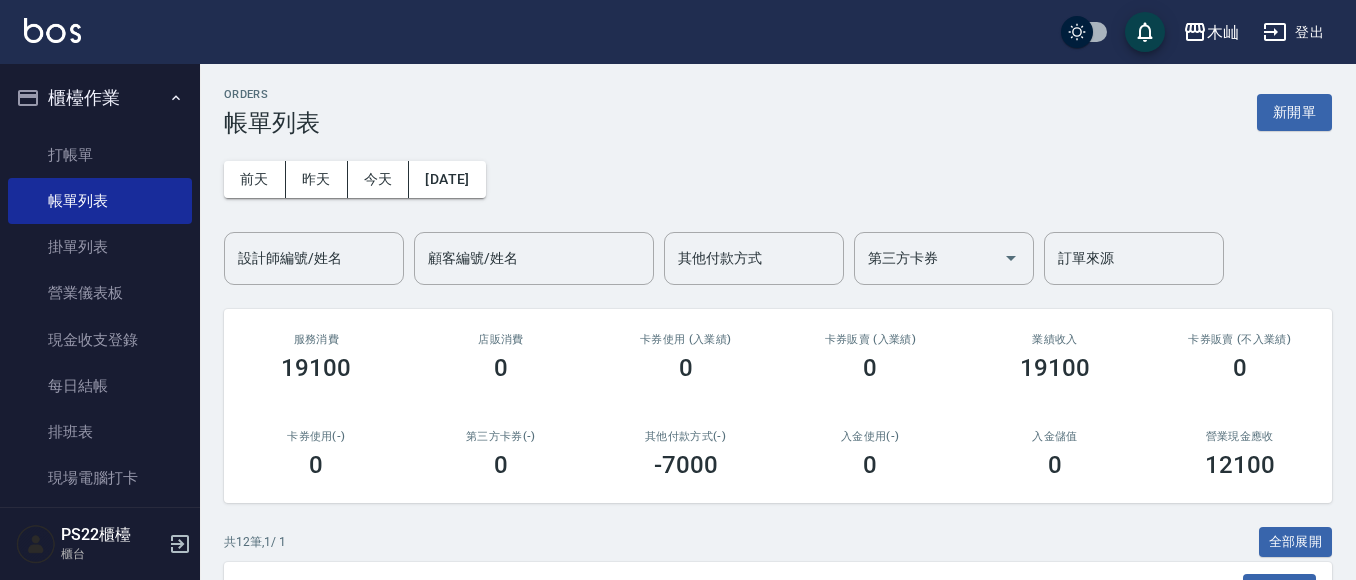 scroll, scrollTop: 300, scrollLeft: 0, axis: vertical 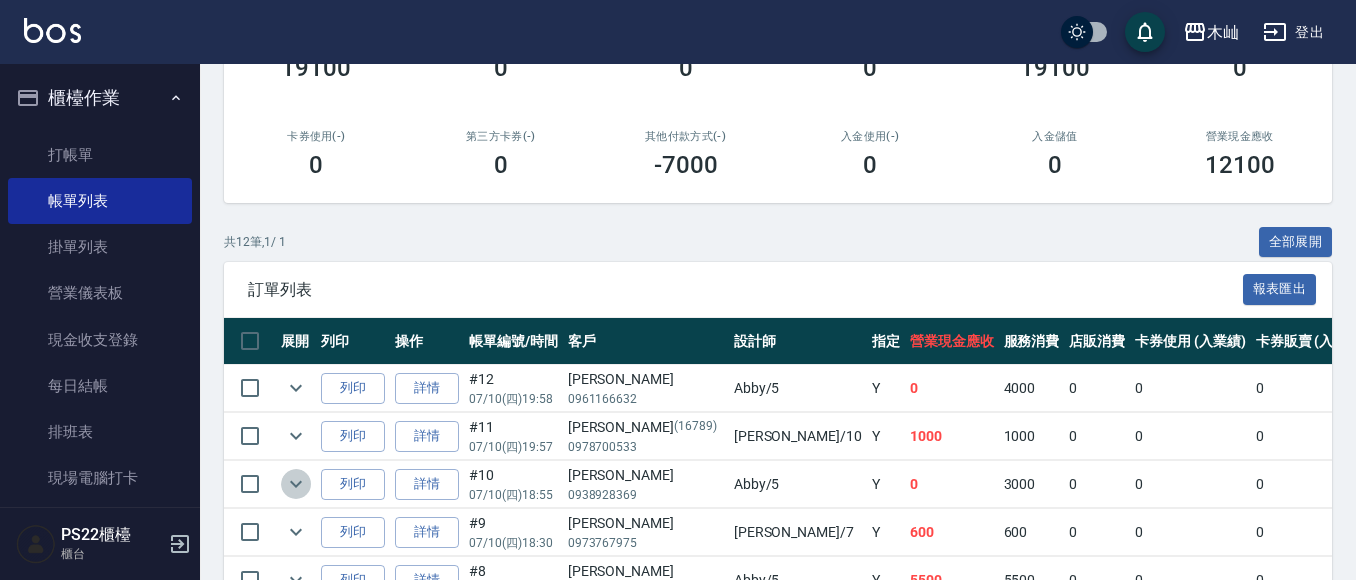 click 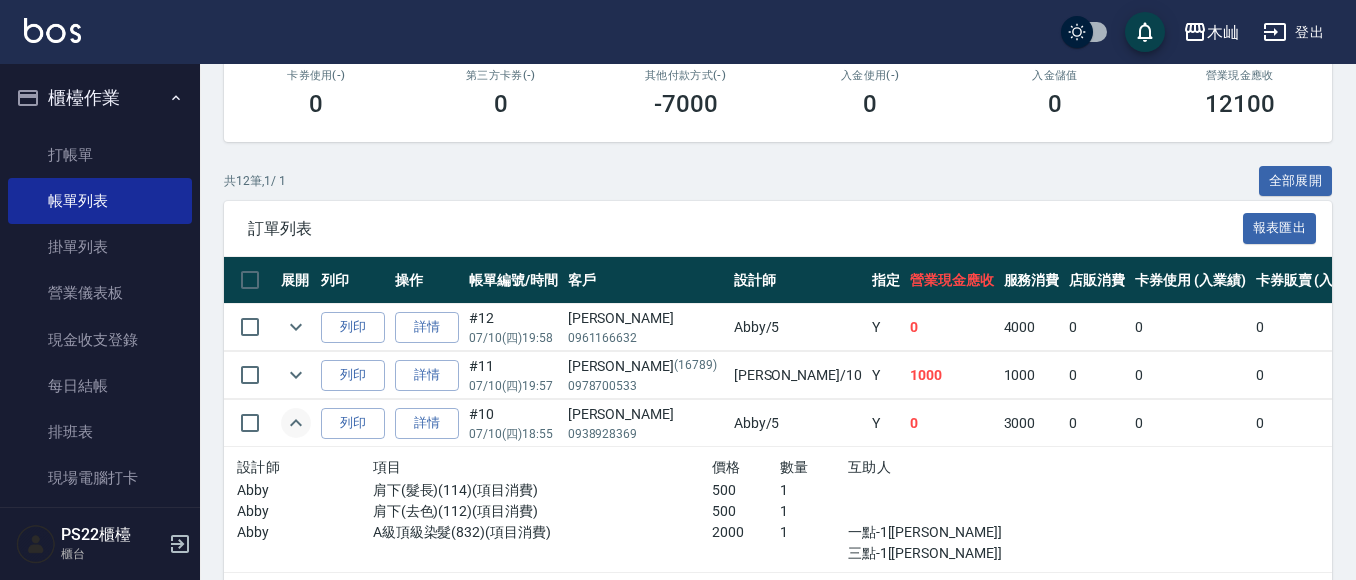 scroll, scrollTop: 400, scrollLeft: 0, axis: vertical 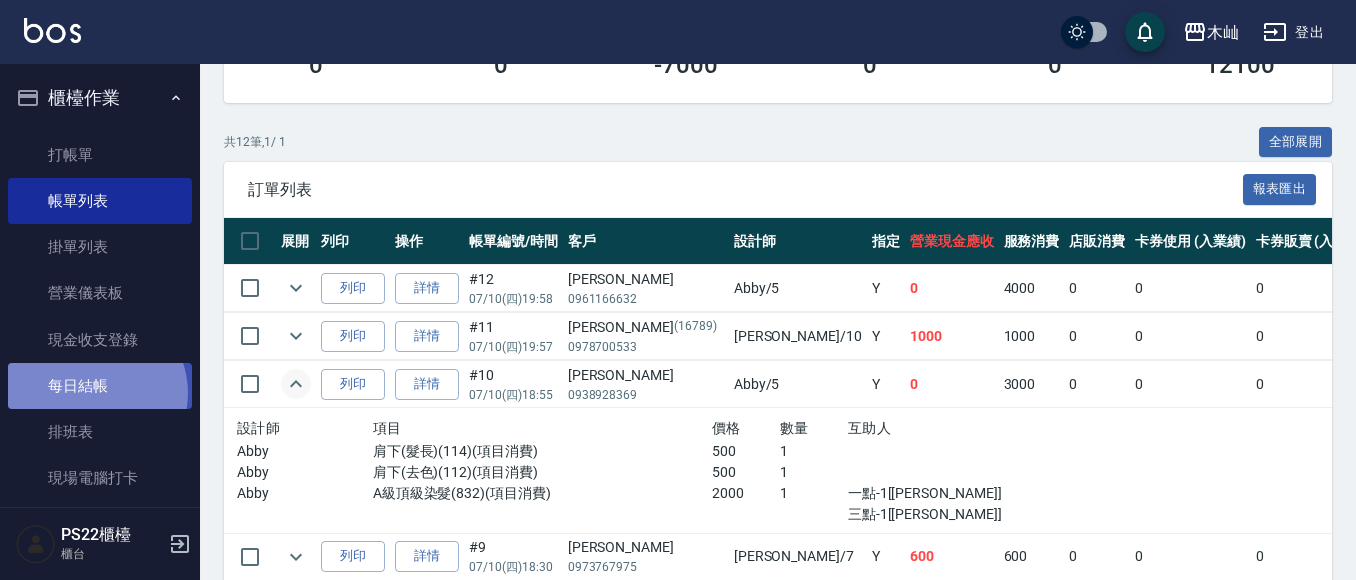 click on "每日結帳" at bounding box center (100, 386) 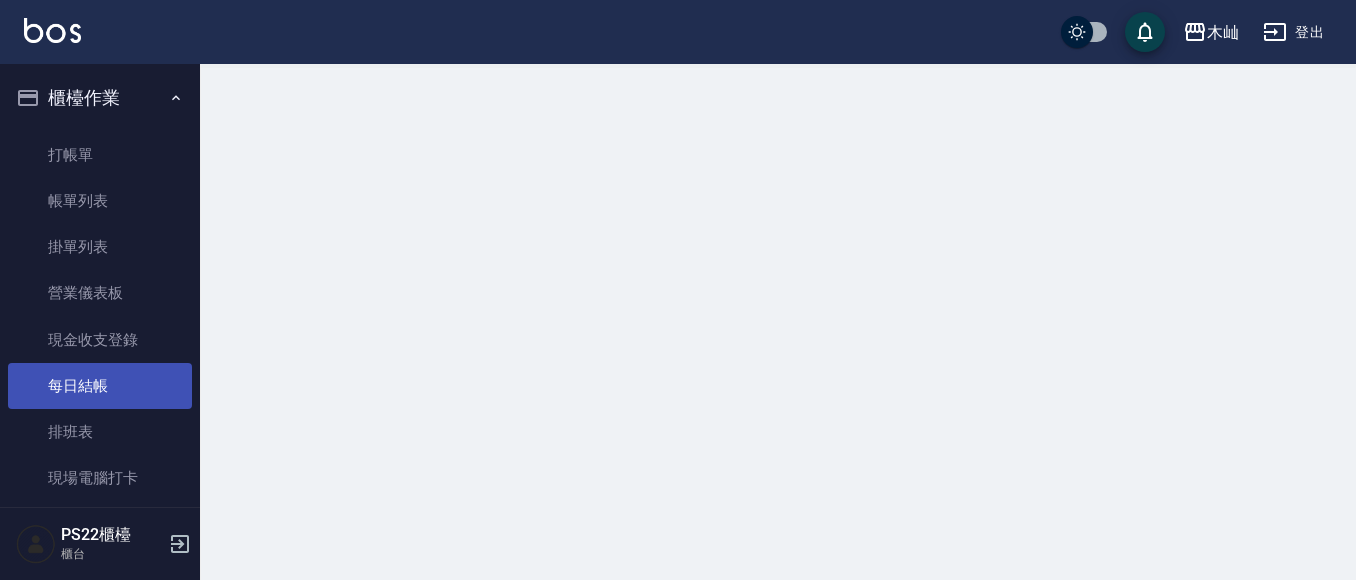 scroll, scrollTop: 0, scrollLeft: 0, axis: both 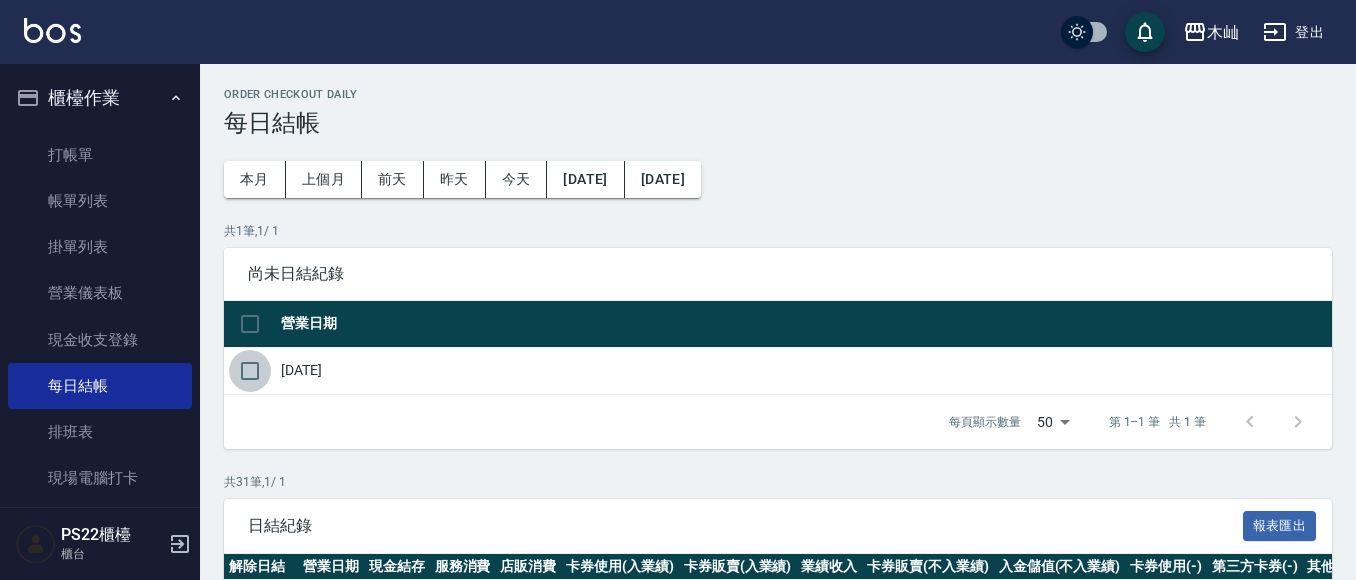 click at bounding box center (250, 371) 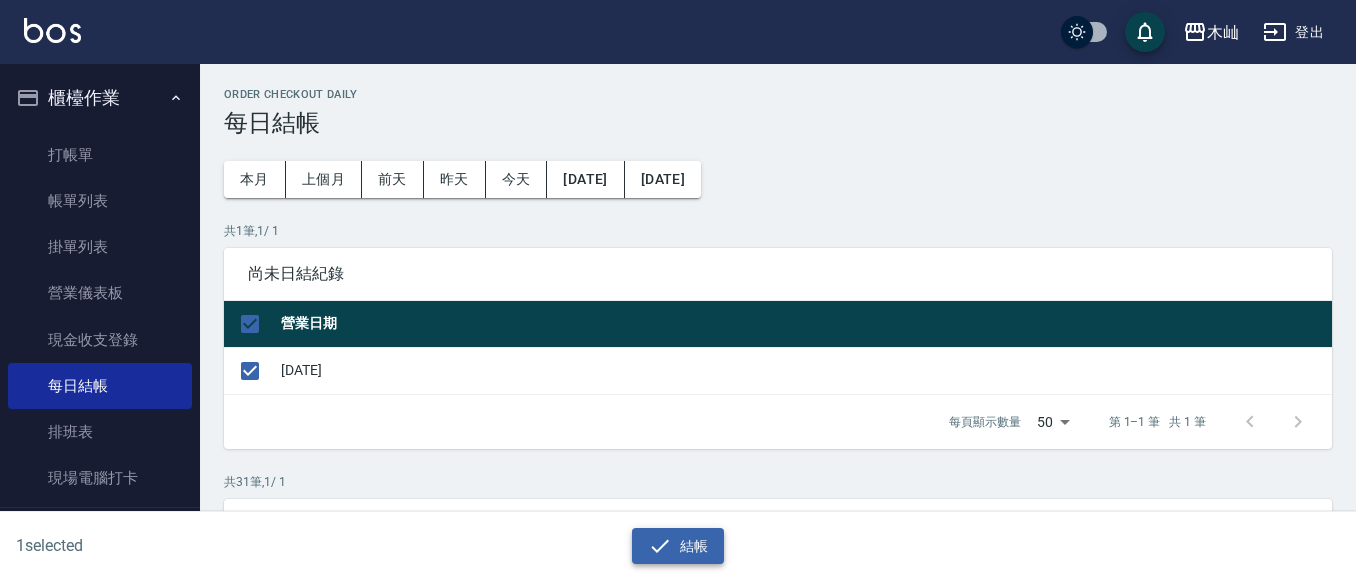 click on "結帳" at bounding box center (678, 546) 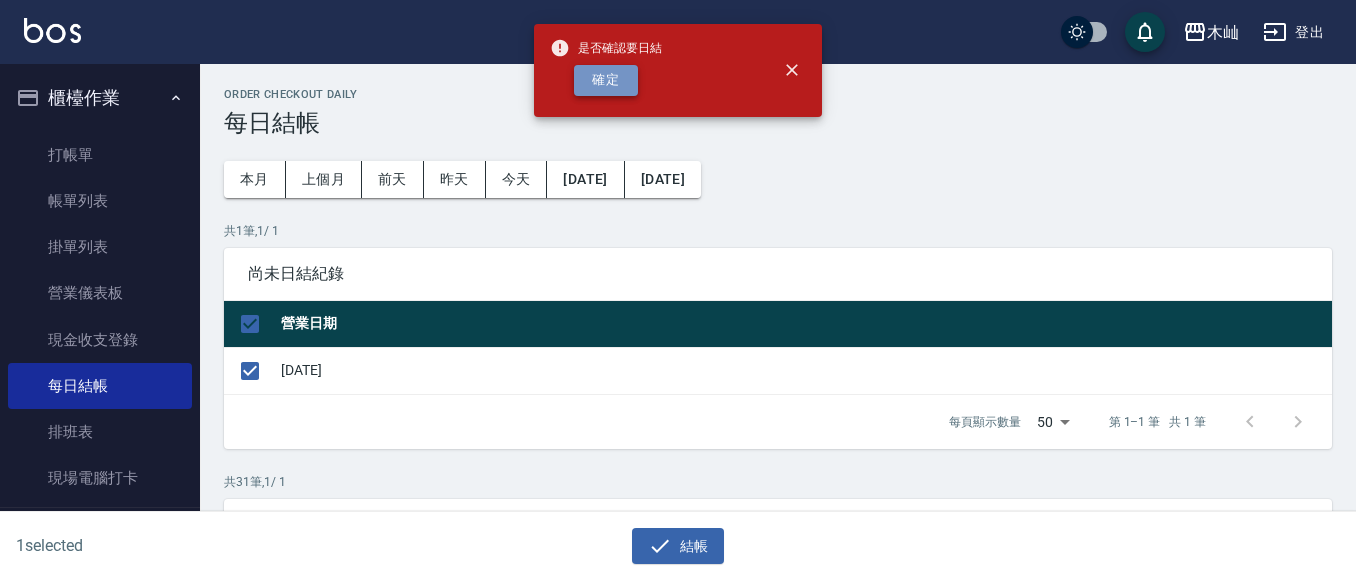 click on "確定" at bounding box center [606, 80] 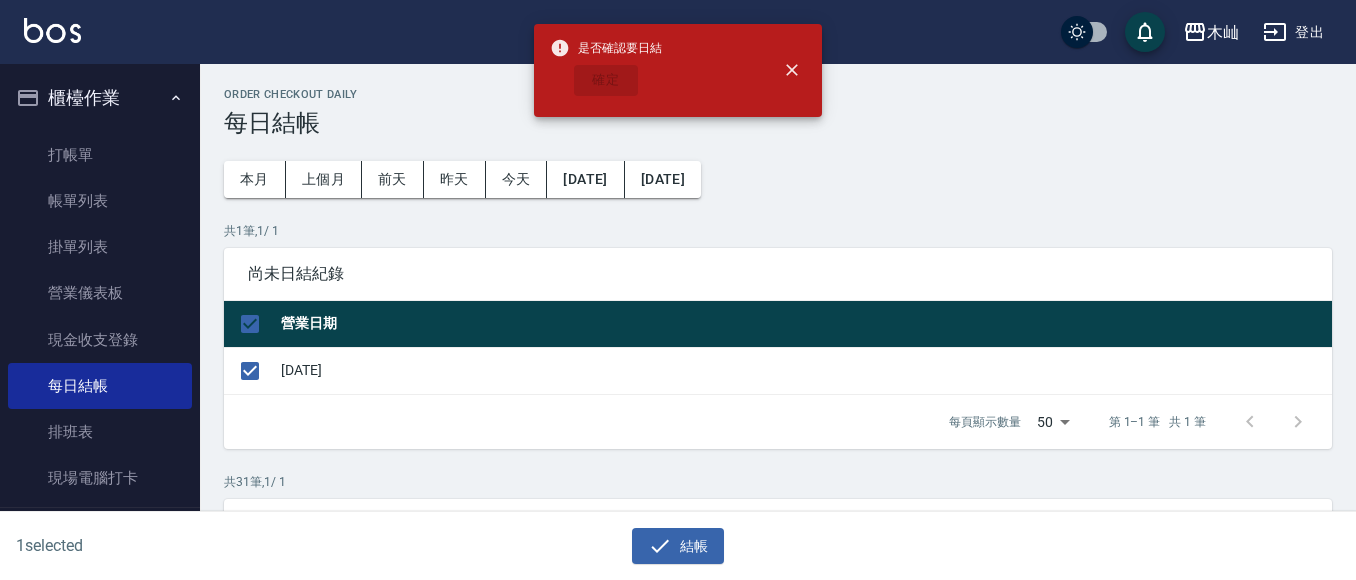 checkbox on "false" 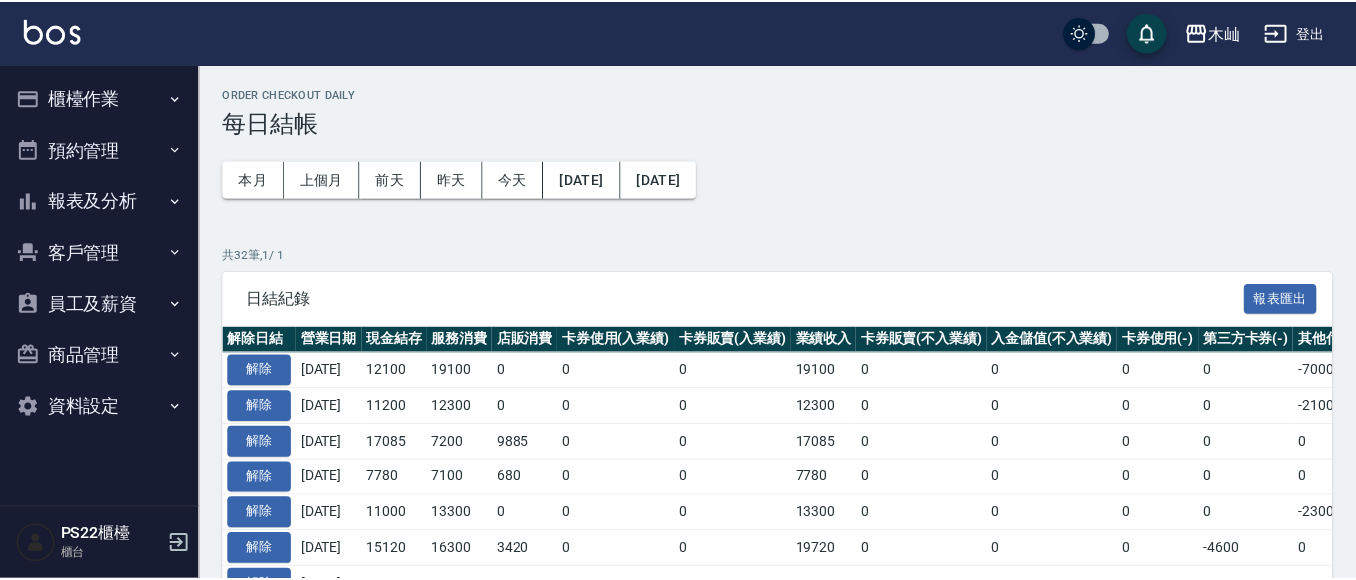 scroll, scrollTop: 0, scrollLeft: 0, axis: both 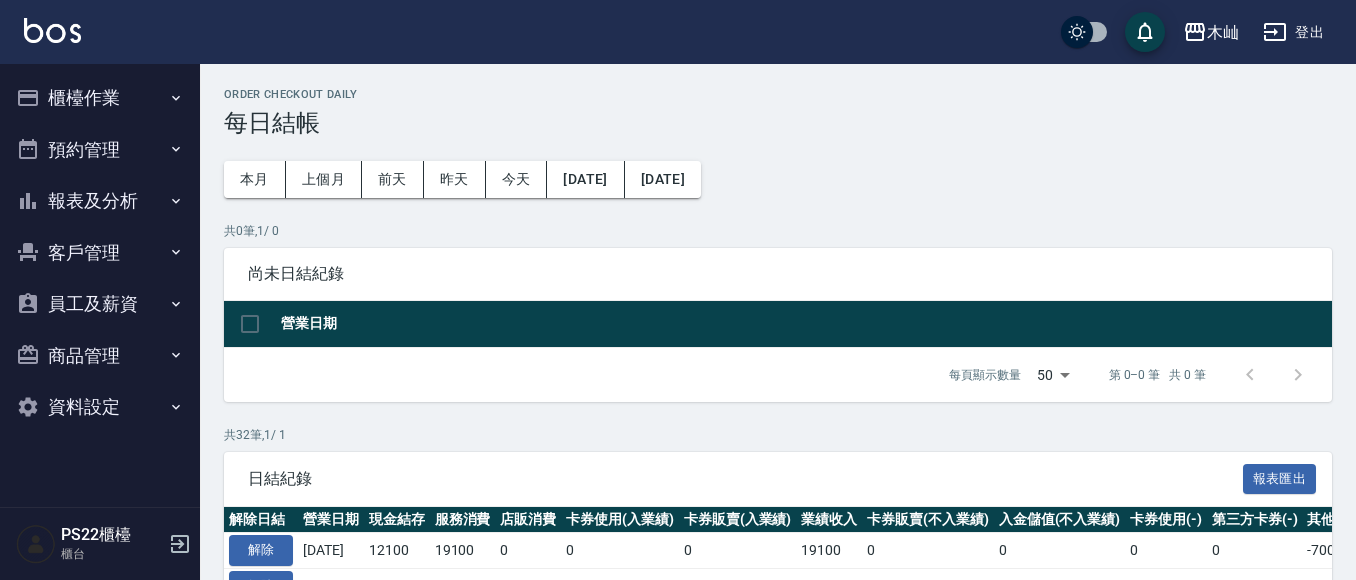 click on "報表及分析" at bounding box center [100, 201] 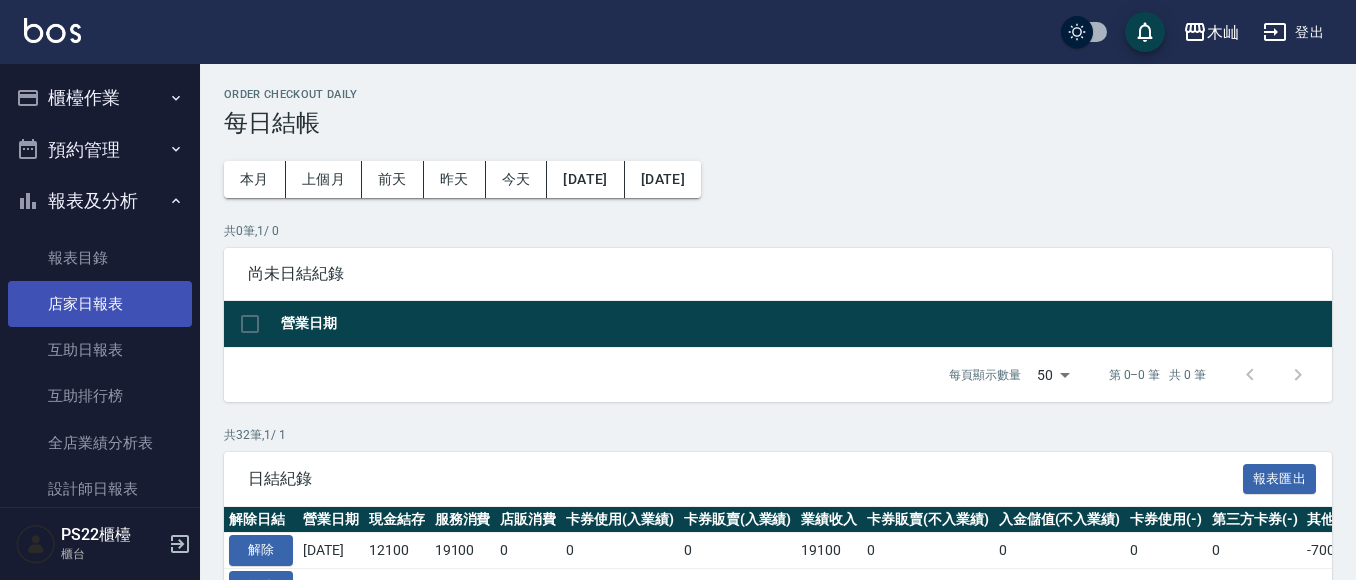 click on "店家日報表" at bounding box center (100, 304) 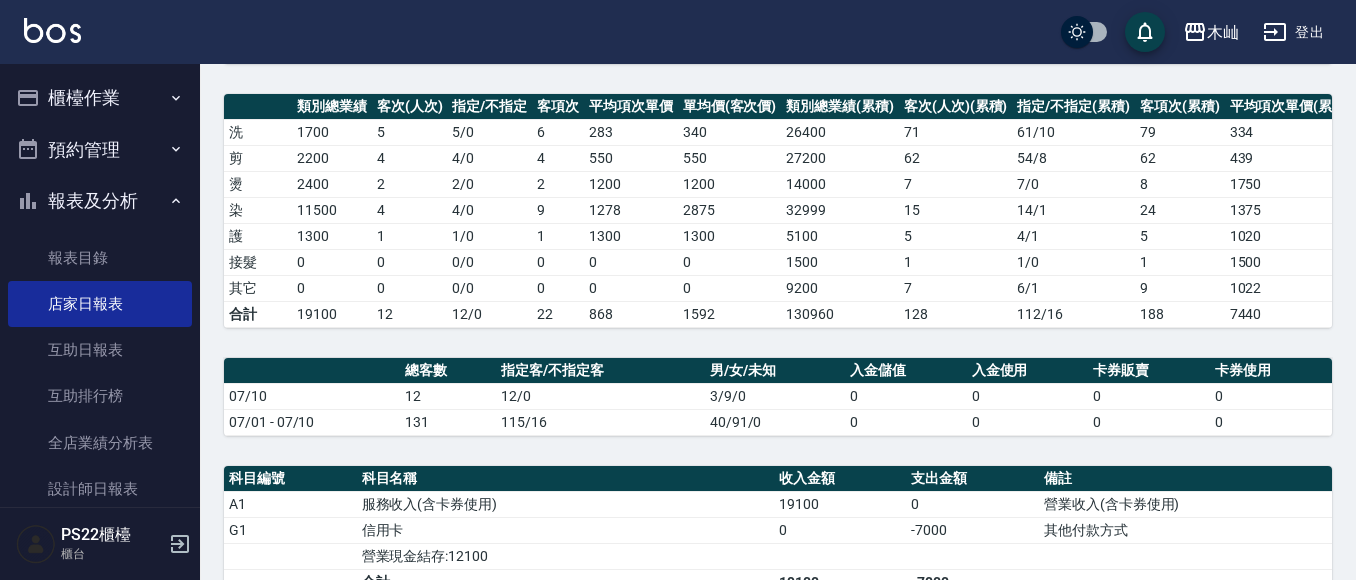 scroll, scrollTop: 229, scrollLeft: 0, axis: vertical 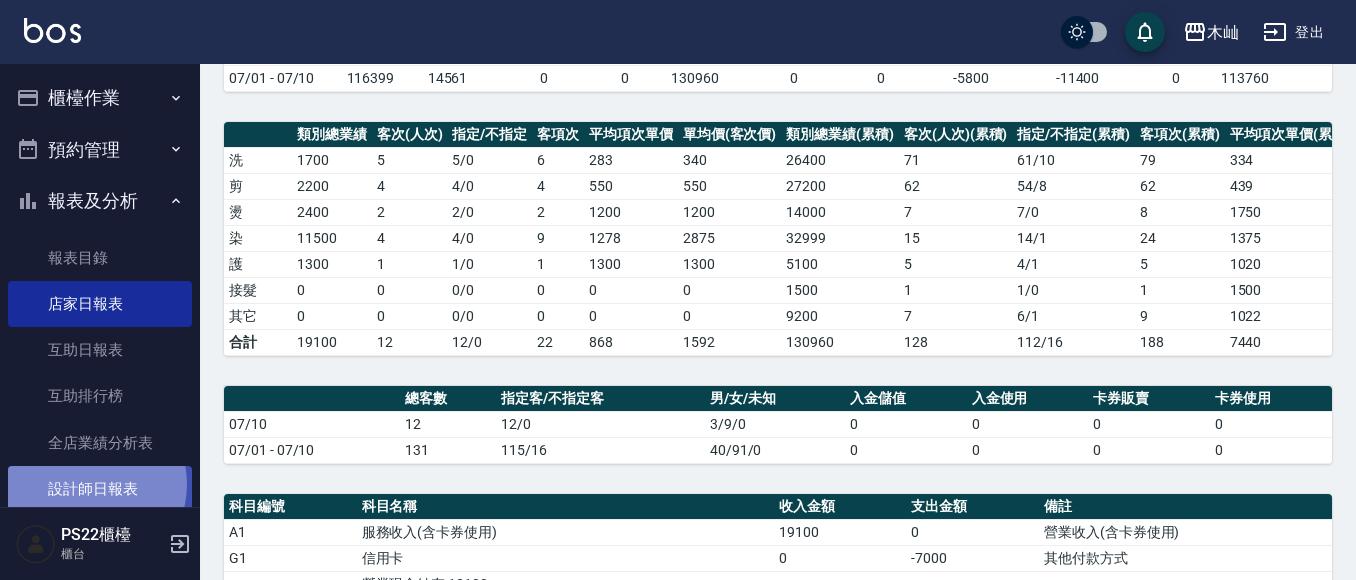 click on "設計師日報表" at bounding box center [100, 489] 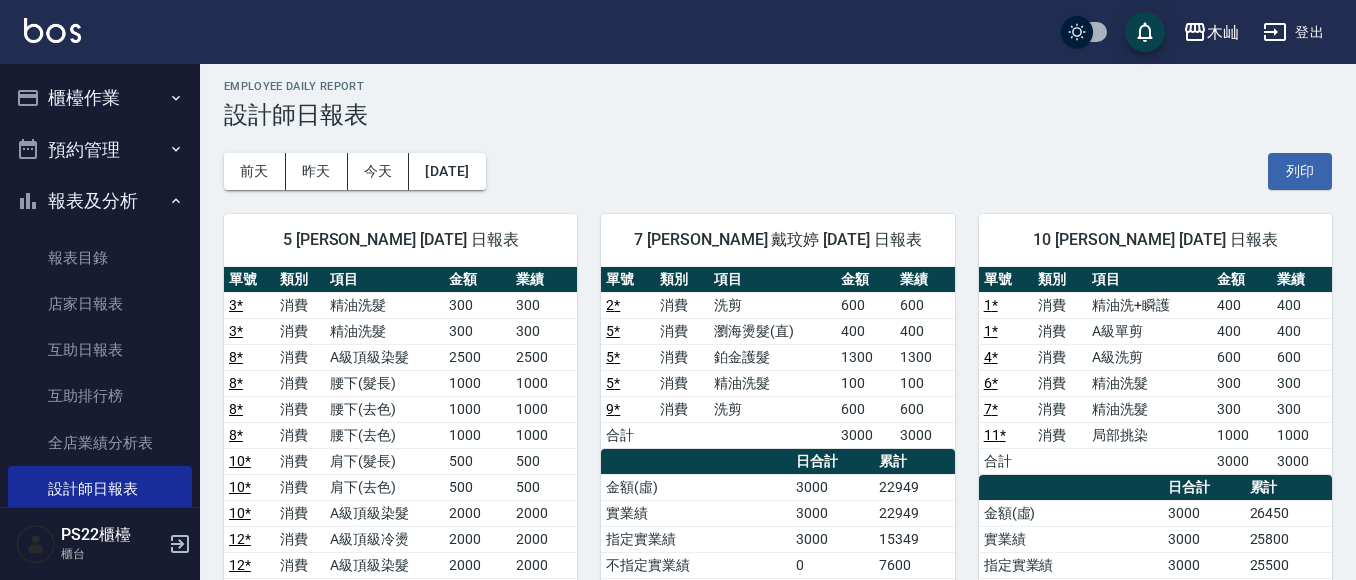 scroll, scrollTop: 0, scrollLeft: 0, axis: both 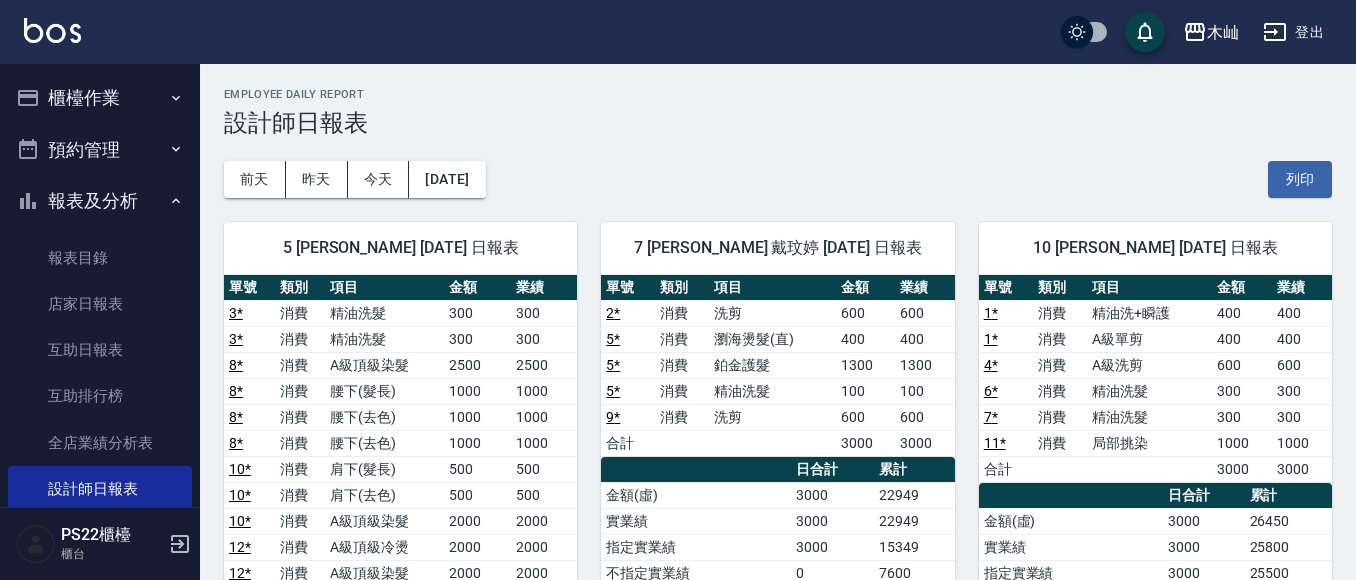 click on "櫃檯作業" at bounding box center [100, 98] 